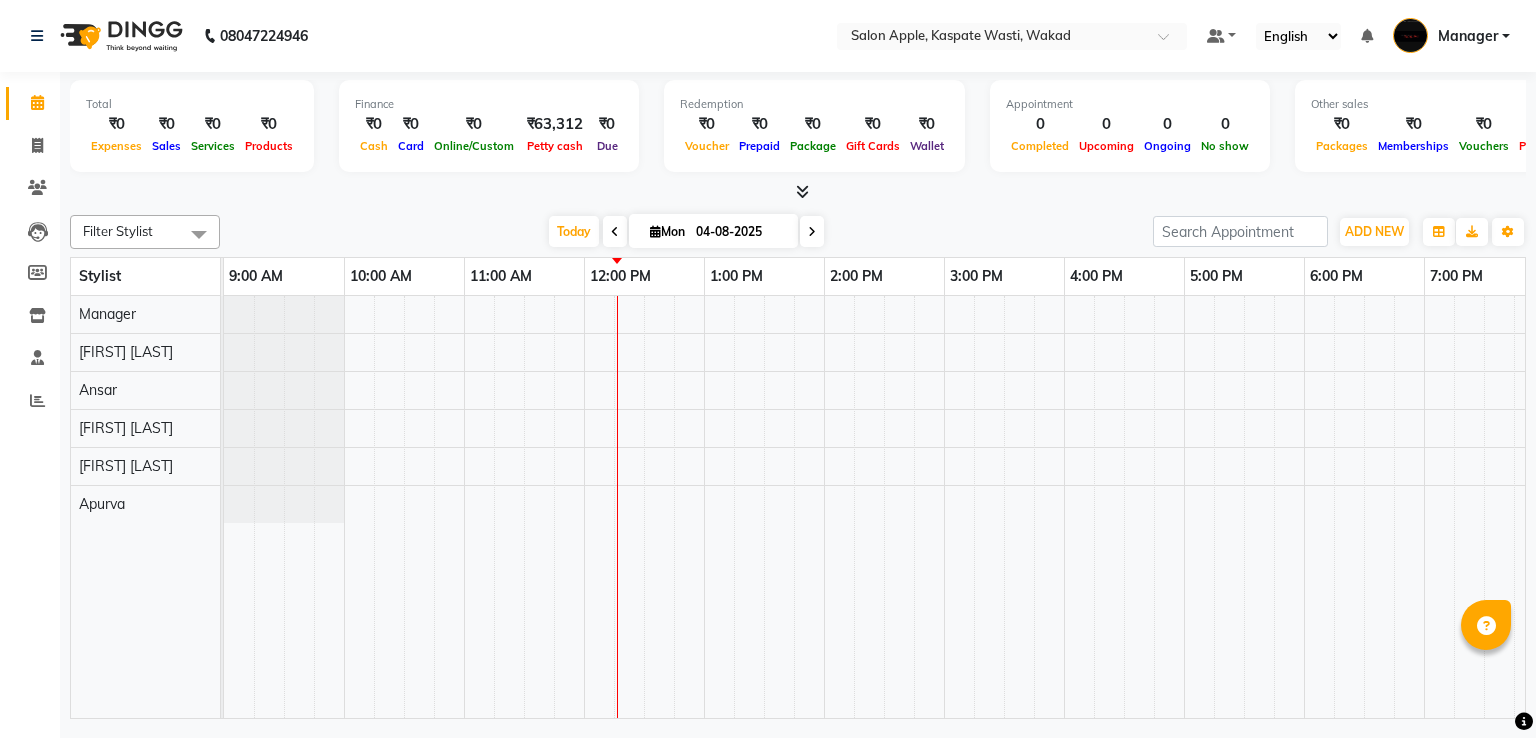 scroll, scrollTop: 0, scrollLeft: 0, axis: both 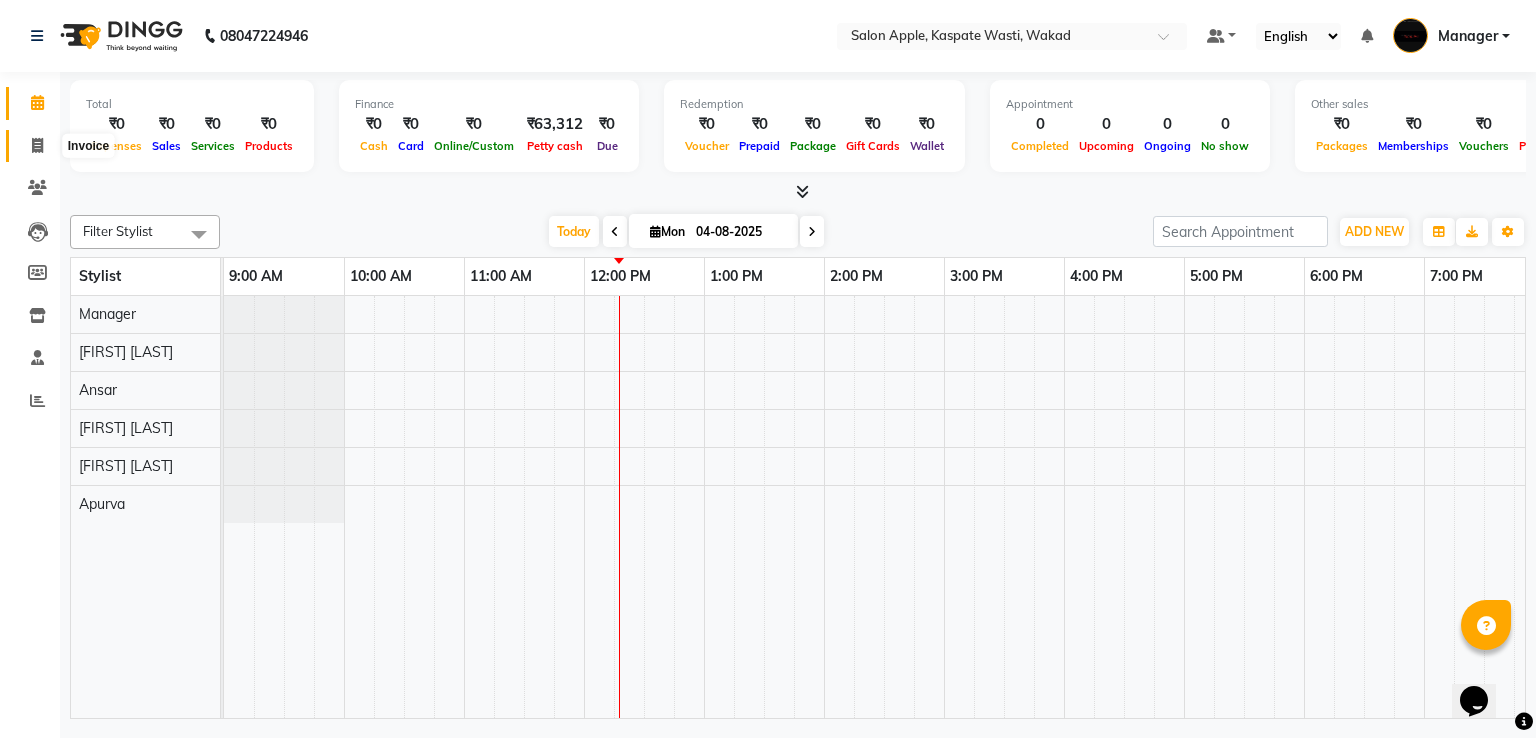 click 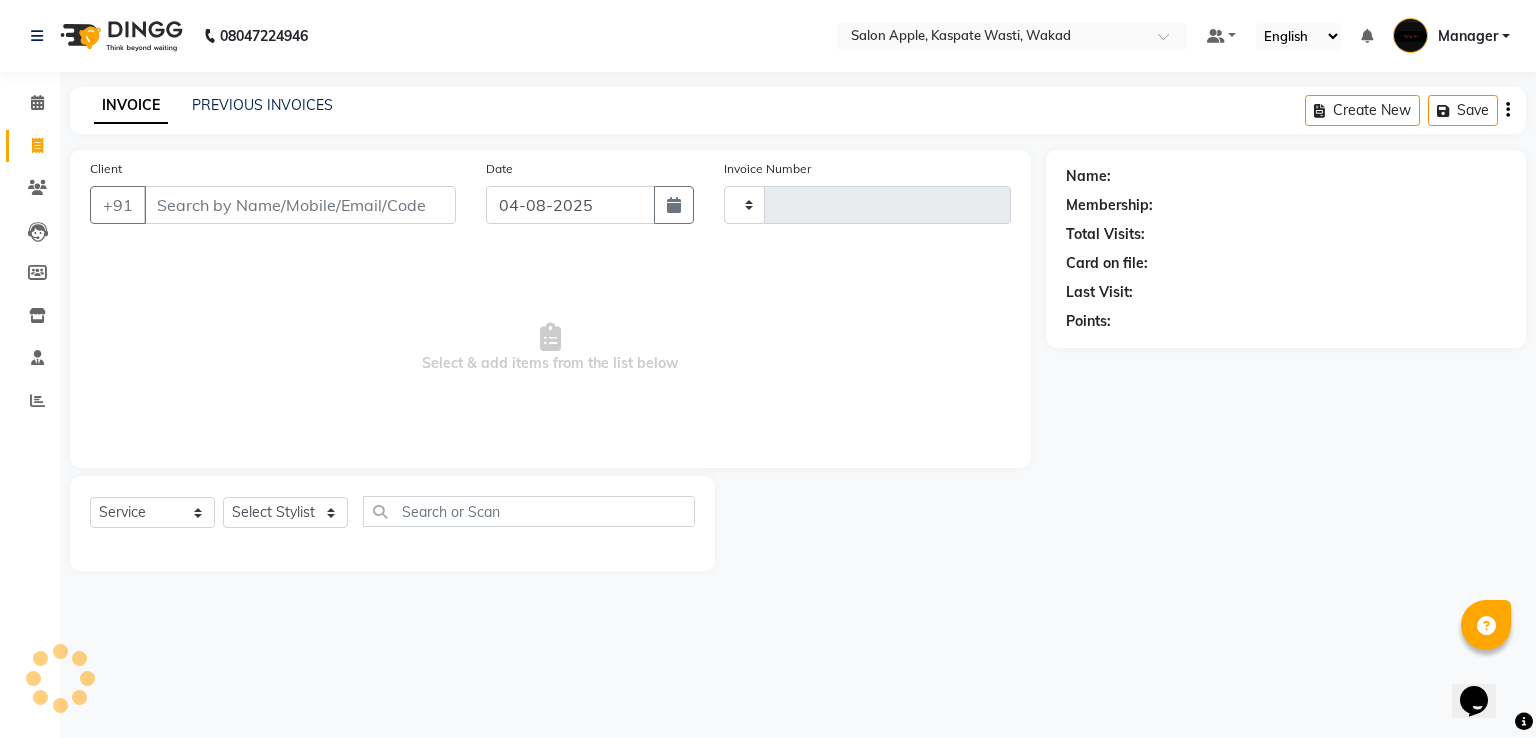 type on "1193" 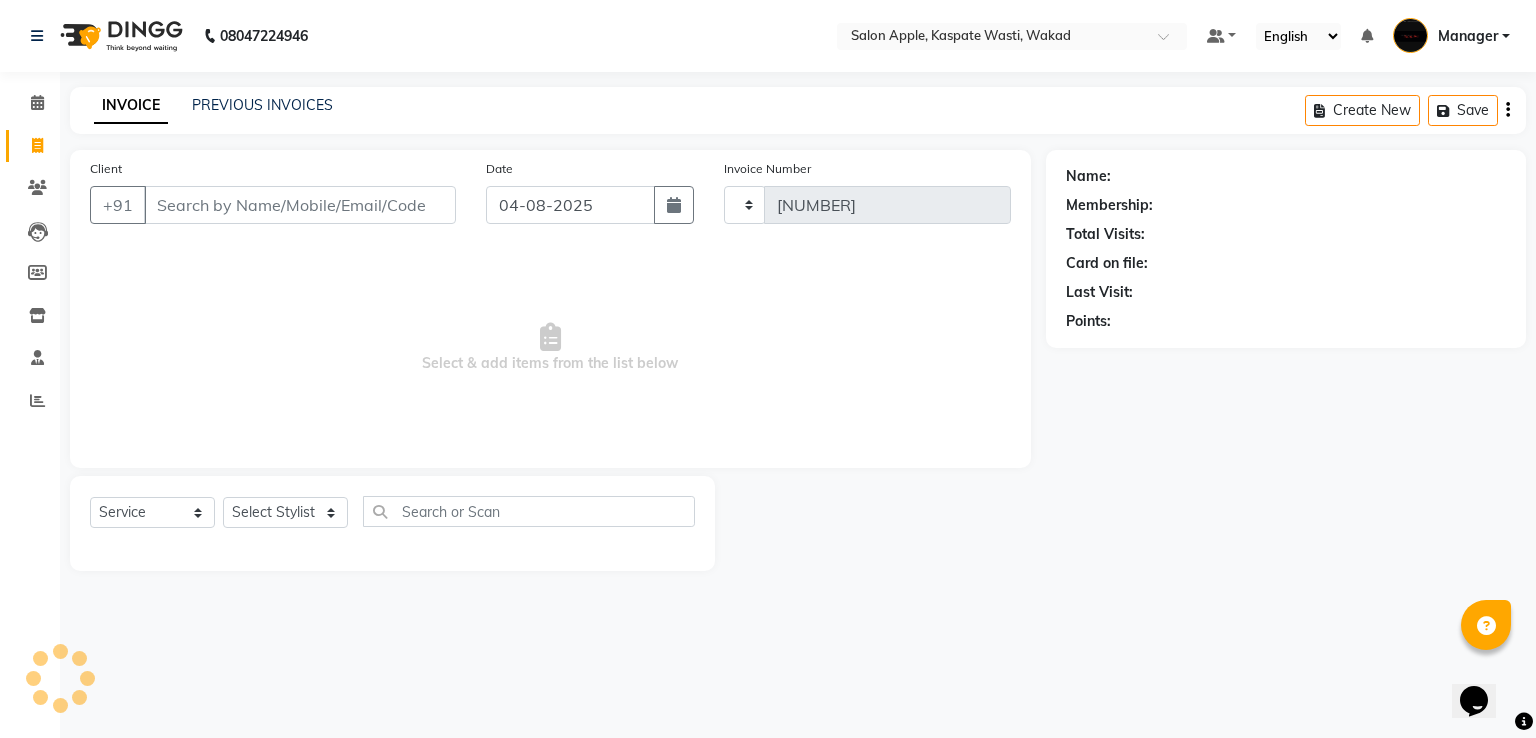 select on "7956" 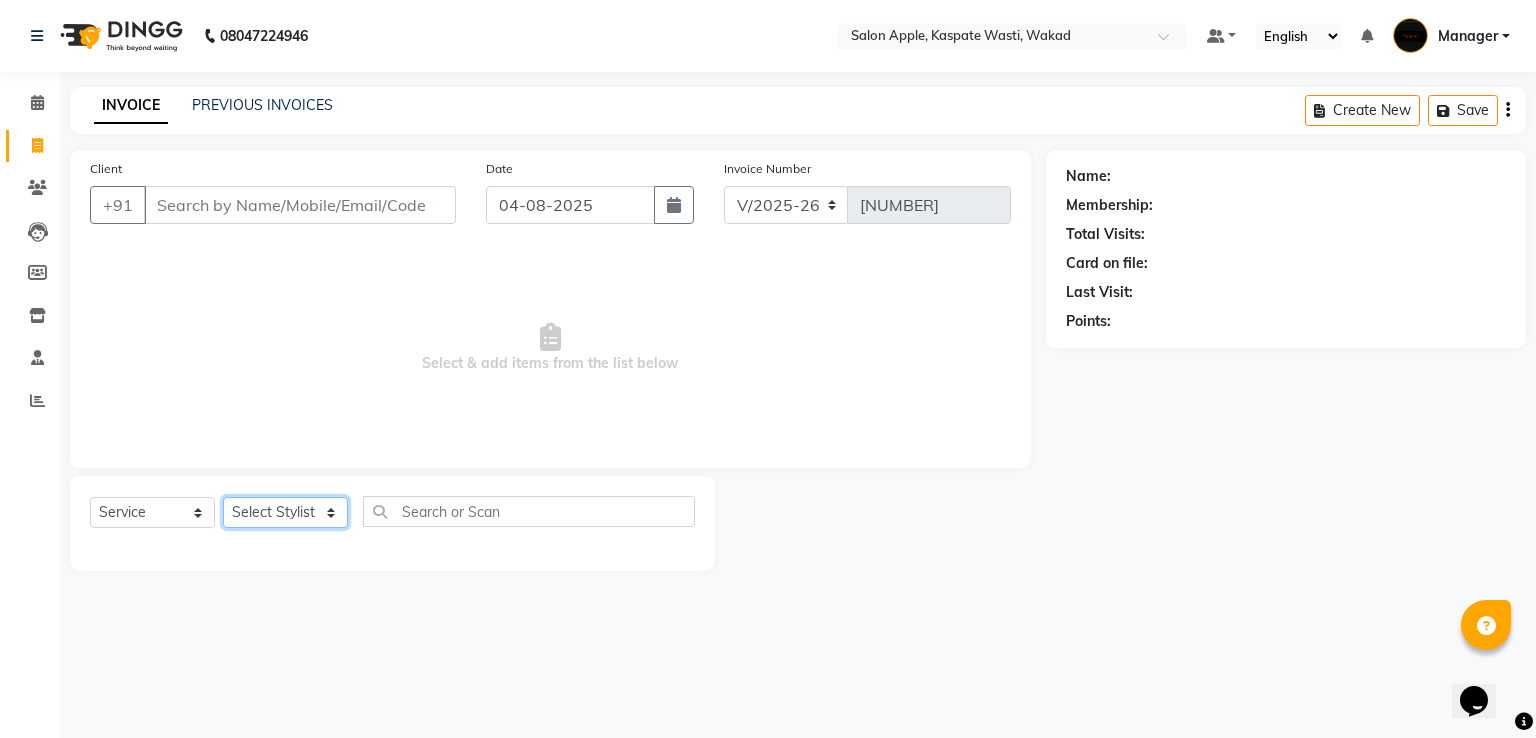 click on "Select Stylist Ansar Apurva Manager  Shradha Surve Swaraj Raut Yogita Jadhav" 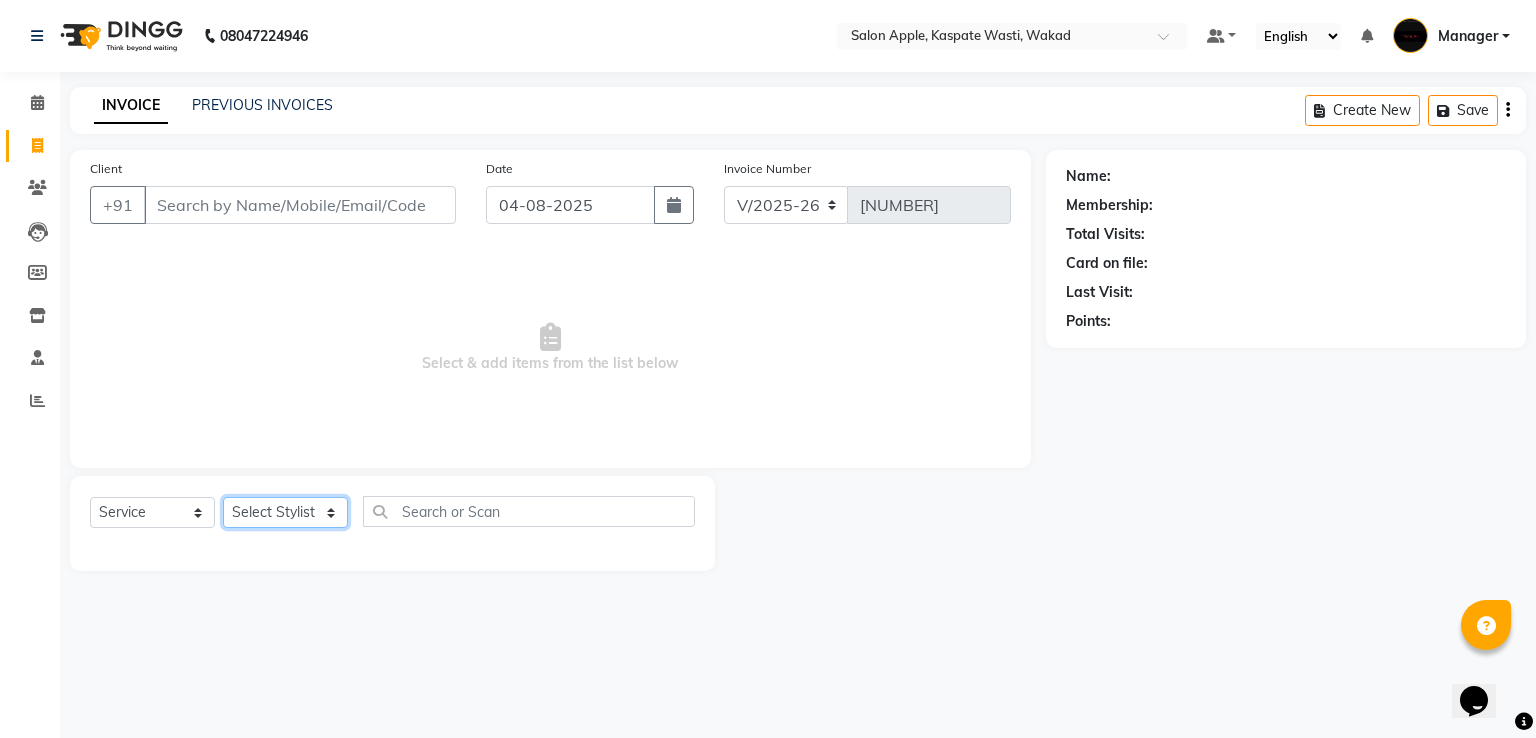 select on "82949" 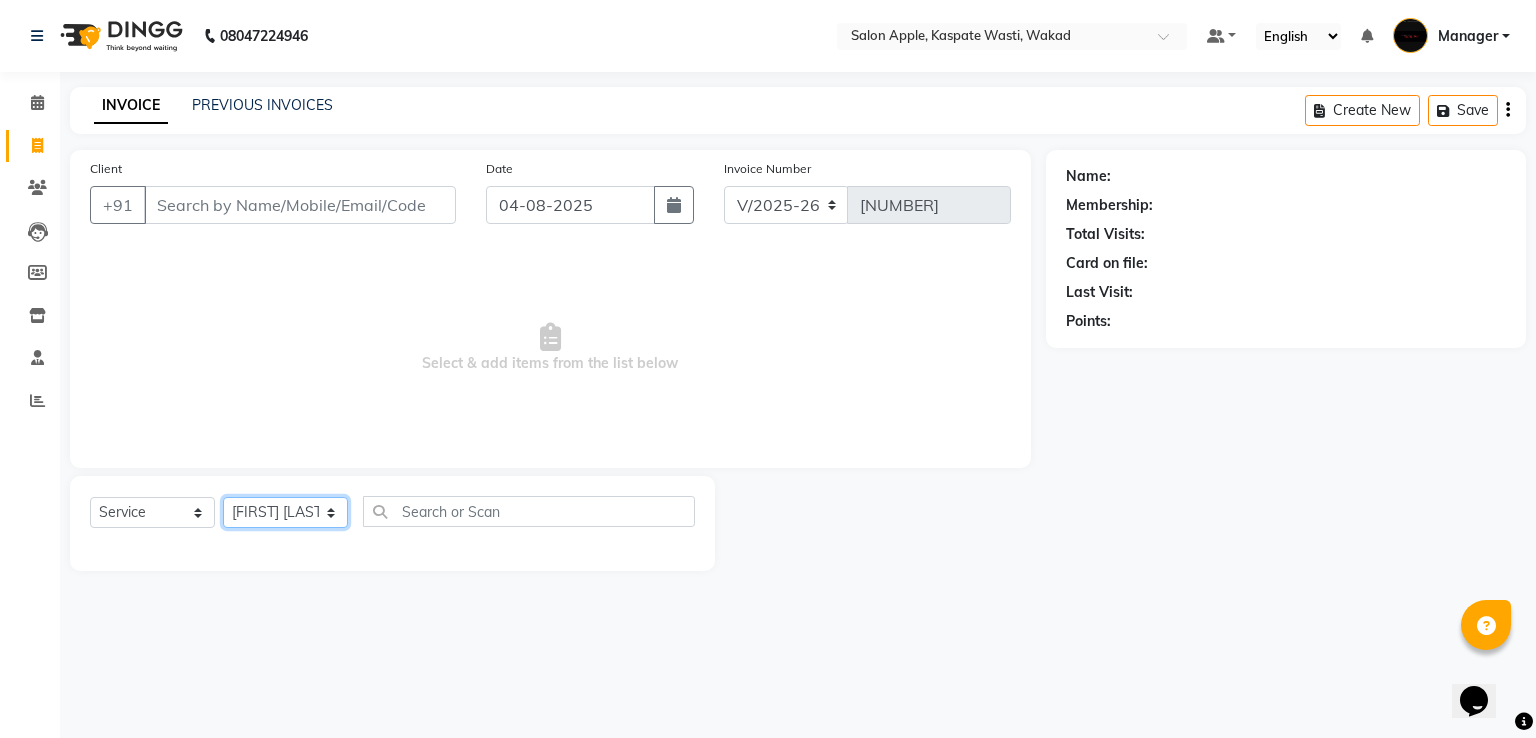 click on "Select Stylist Ansar Apurva Manager  Shradha Surve Swaraj Raut Yogita Jadhav" 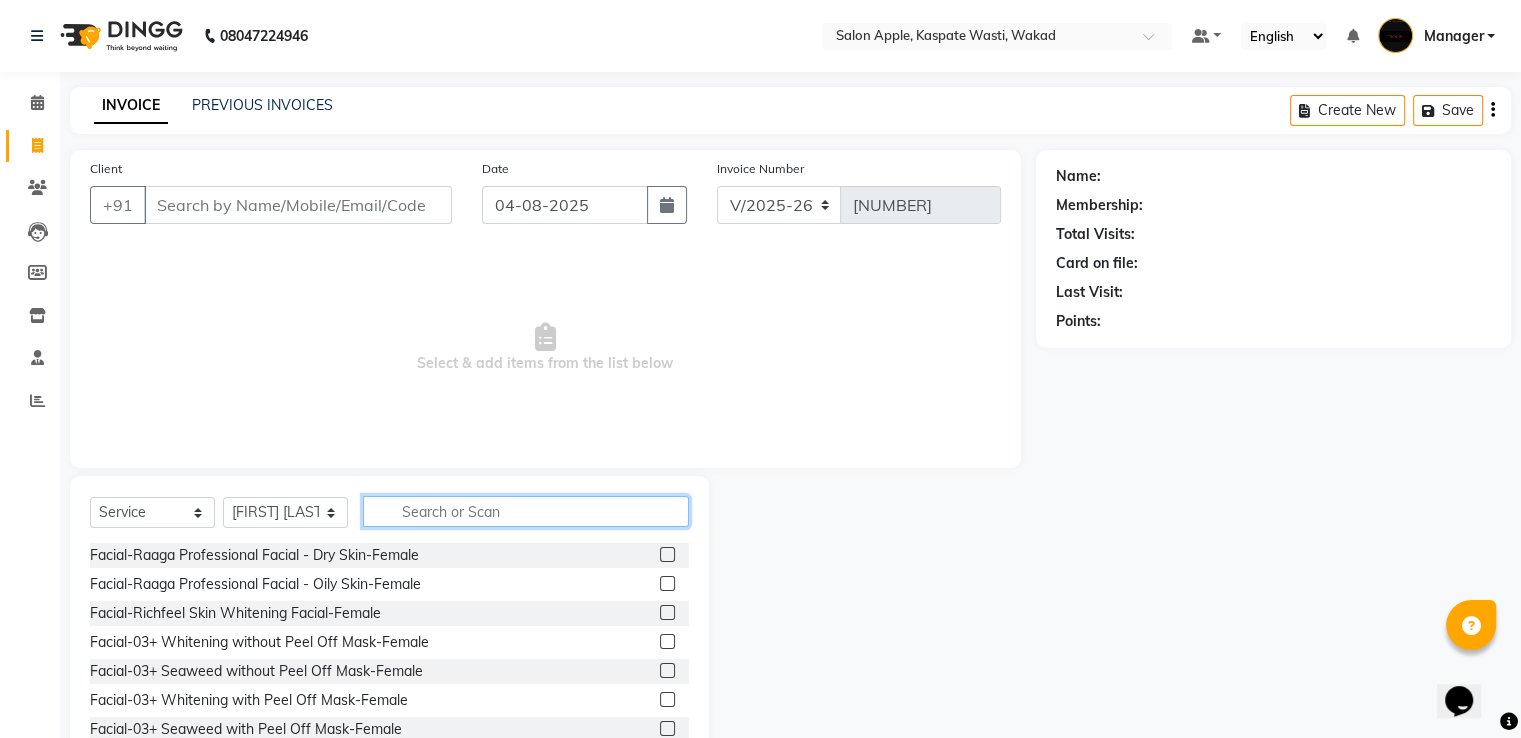 click 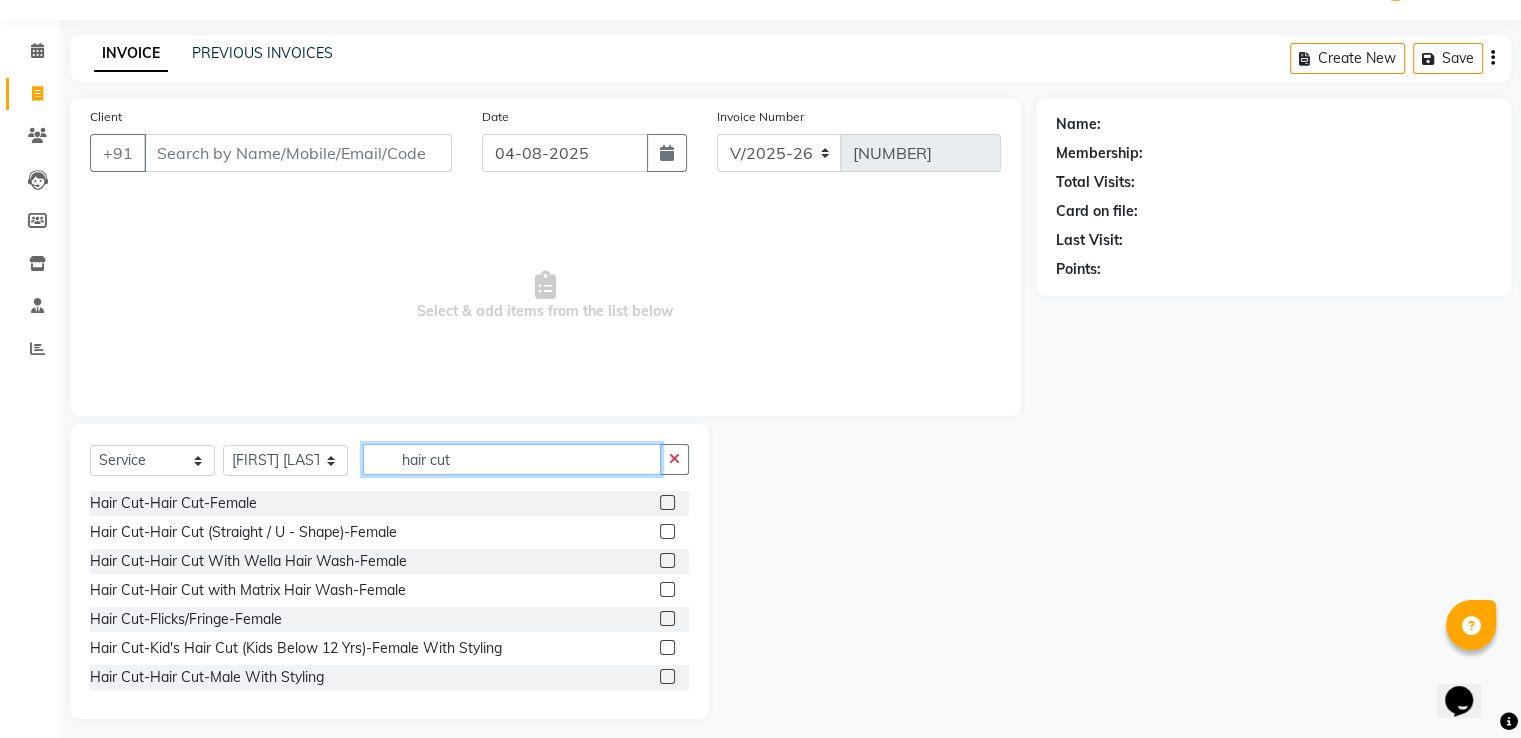scroll, scrollTop: 64, scrollLeft: 0, axis: vertical 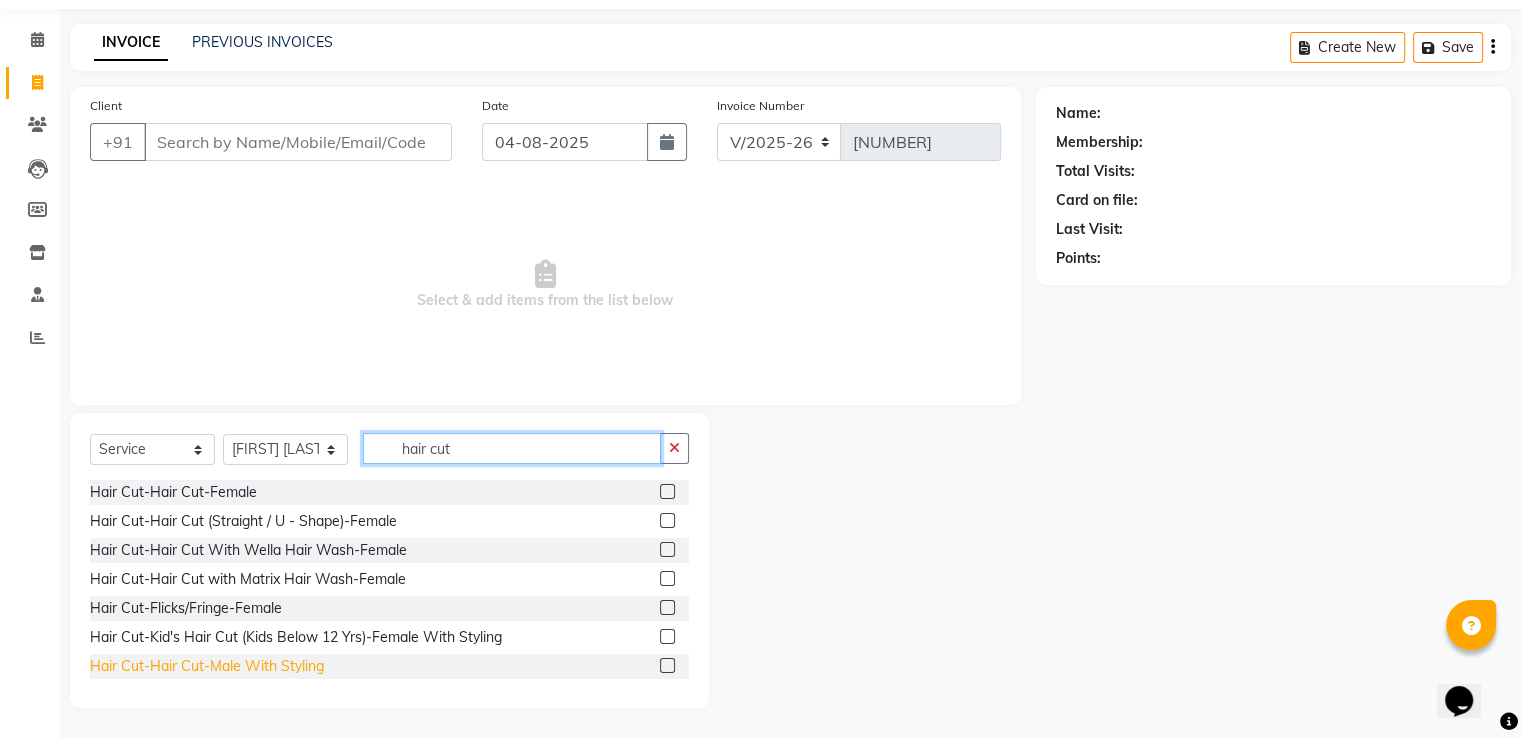 type on "hair cut" 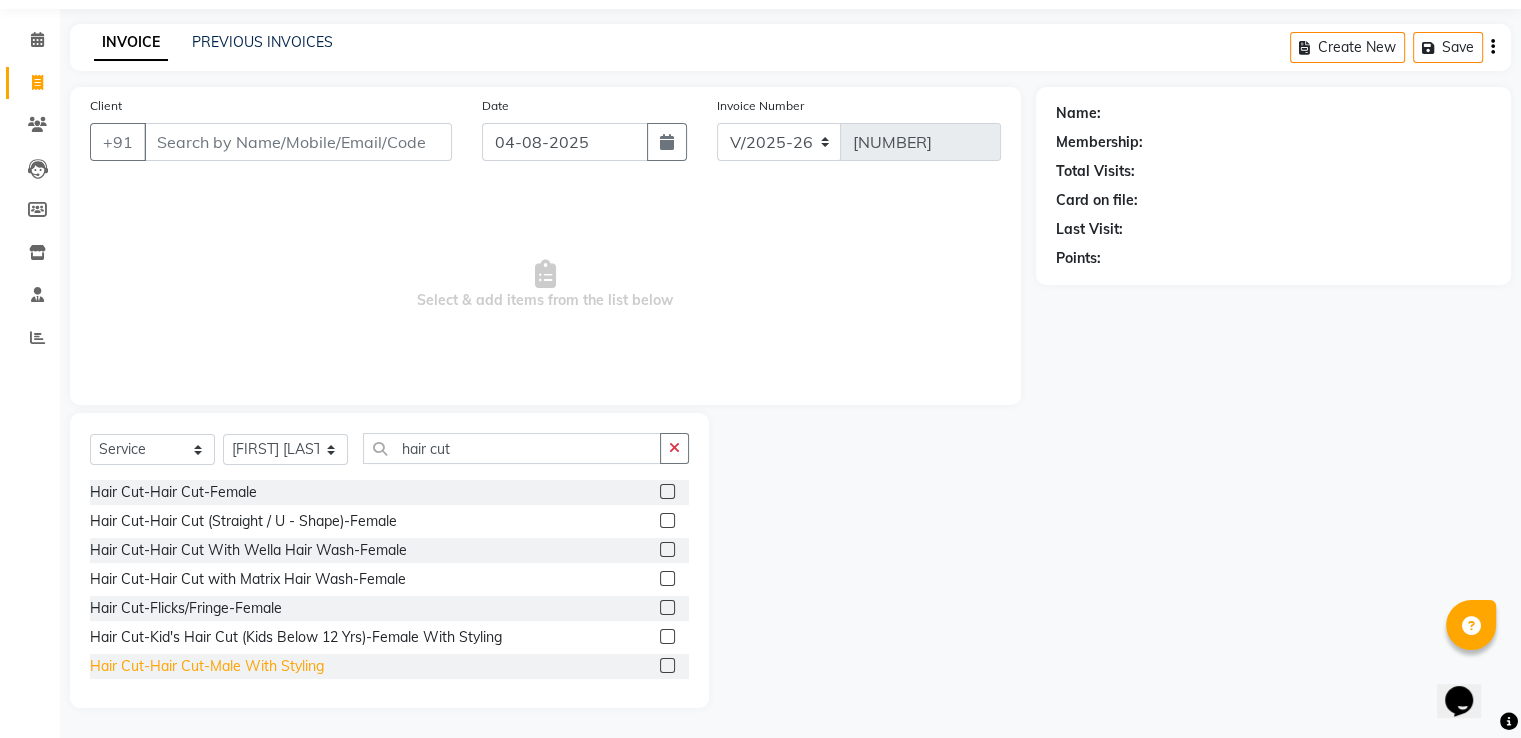 click on "Hair Cut-Hair Cut-Male With Styling" 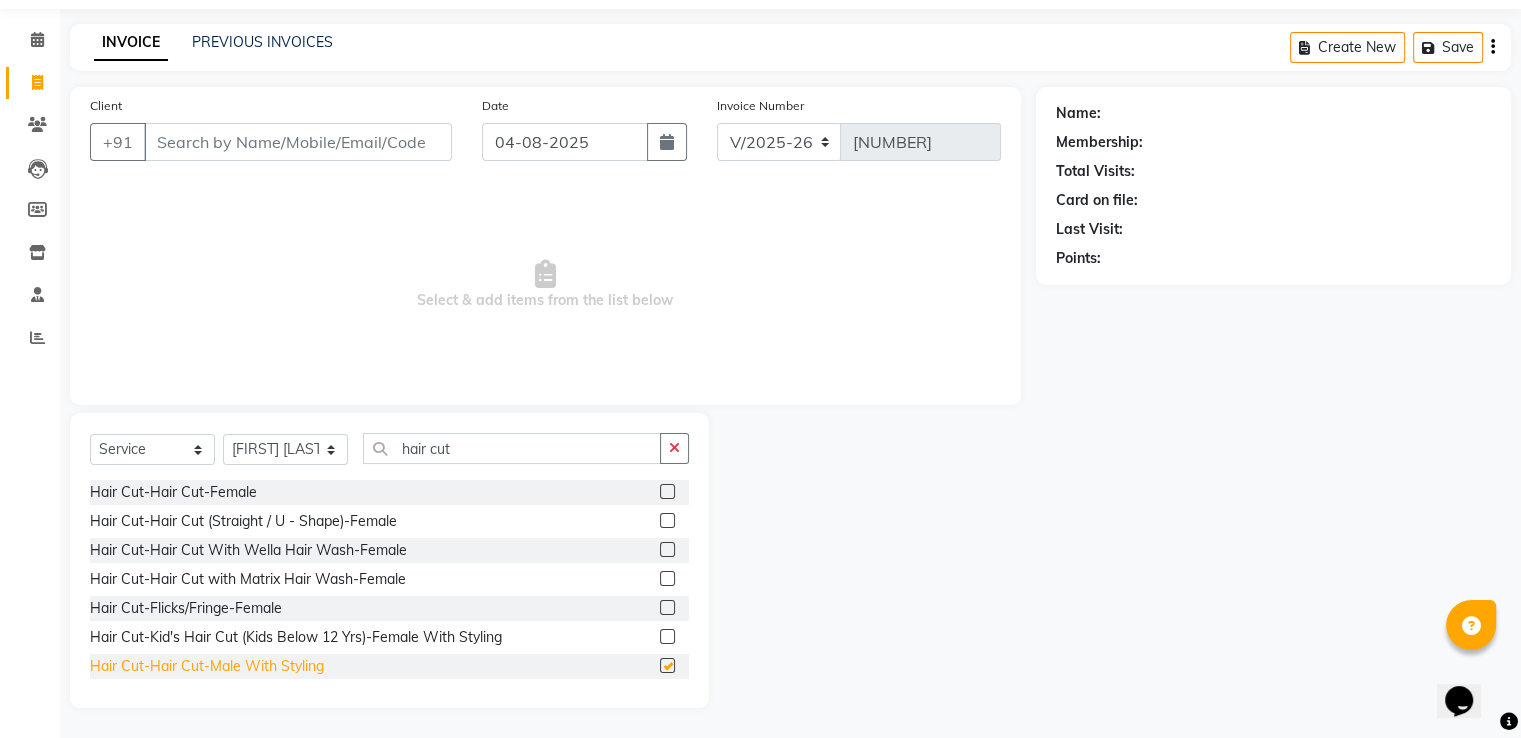 checkbox on "false" 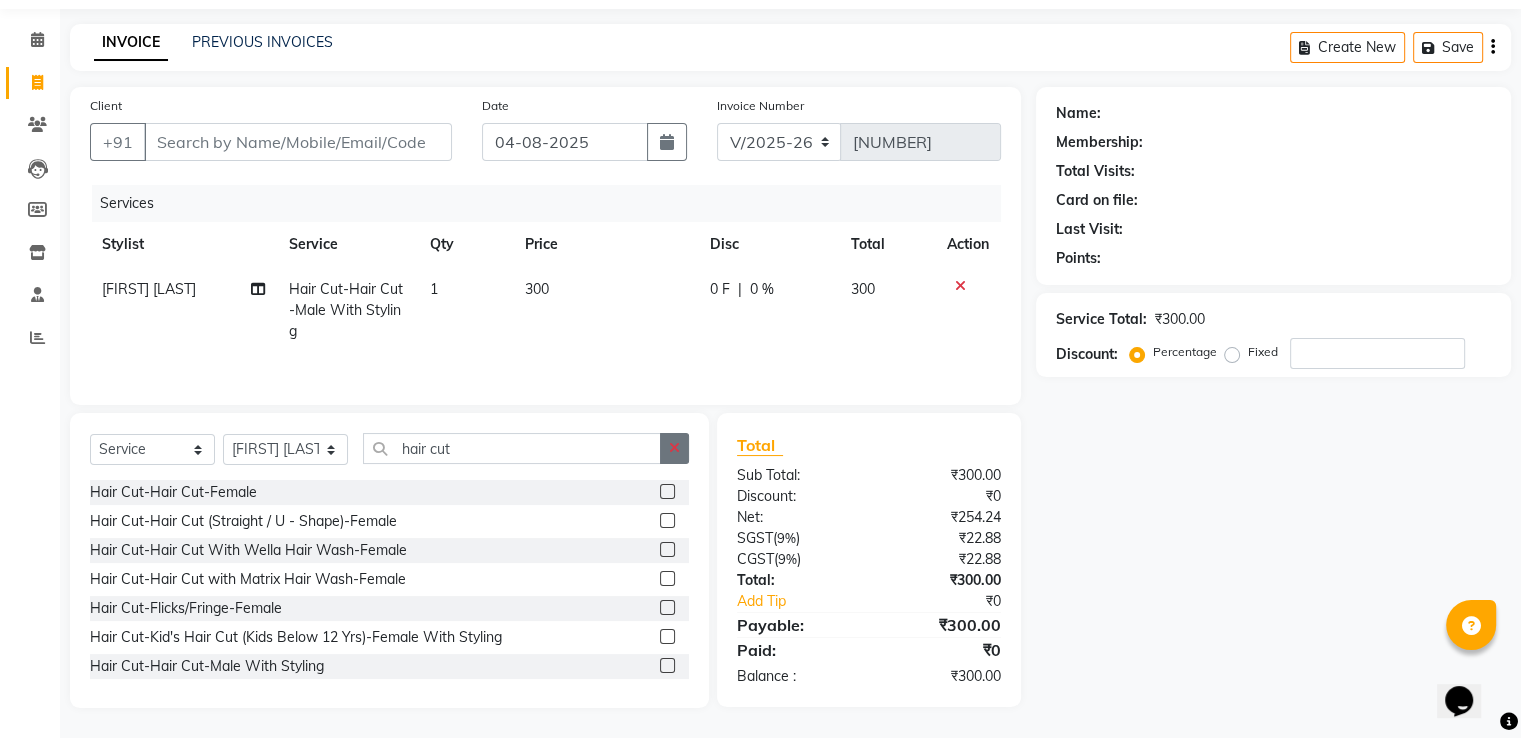 click 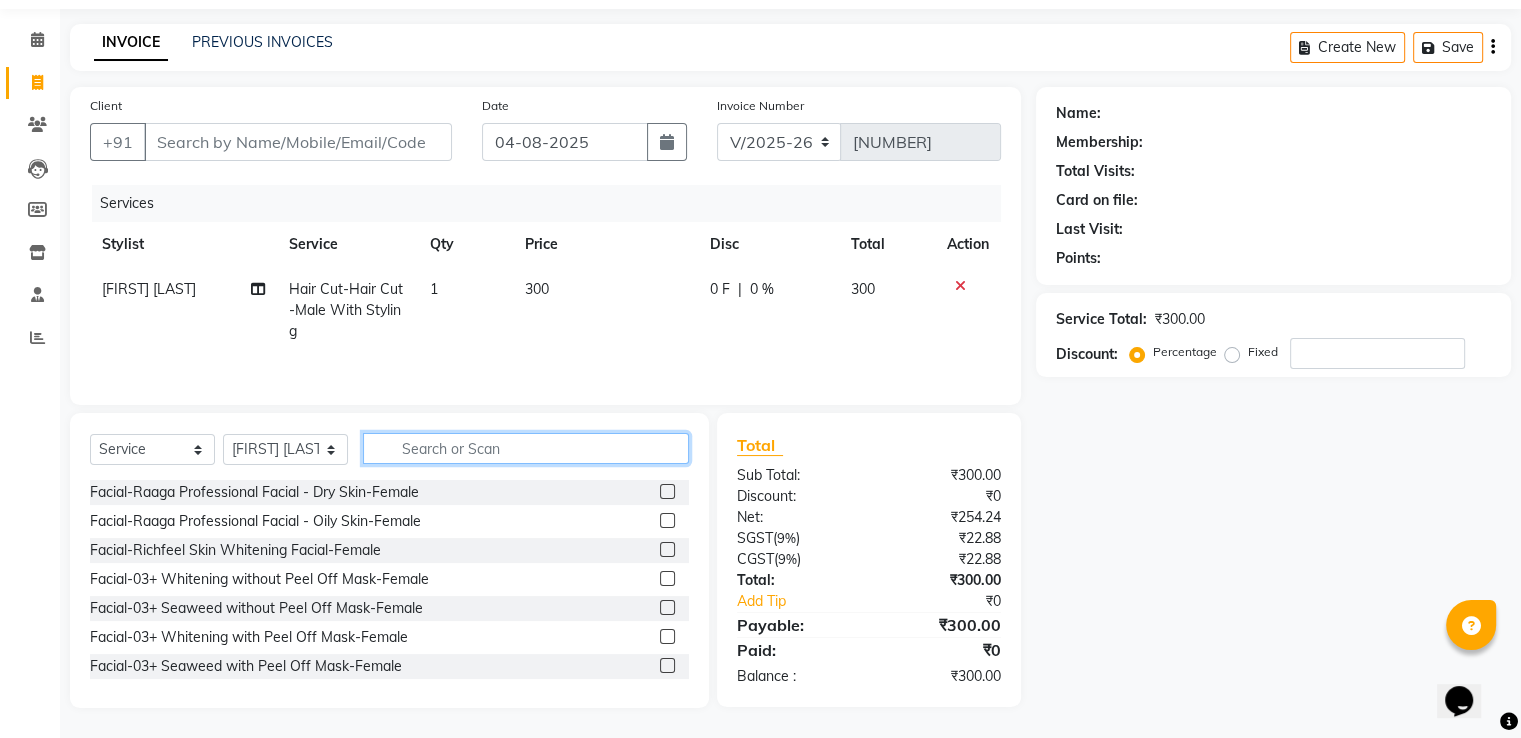 click 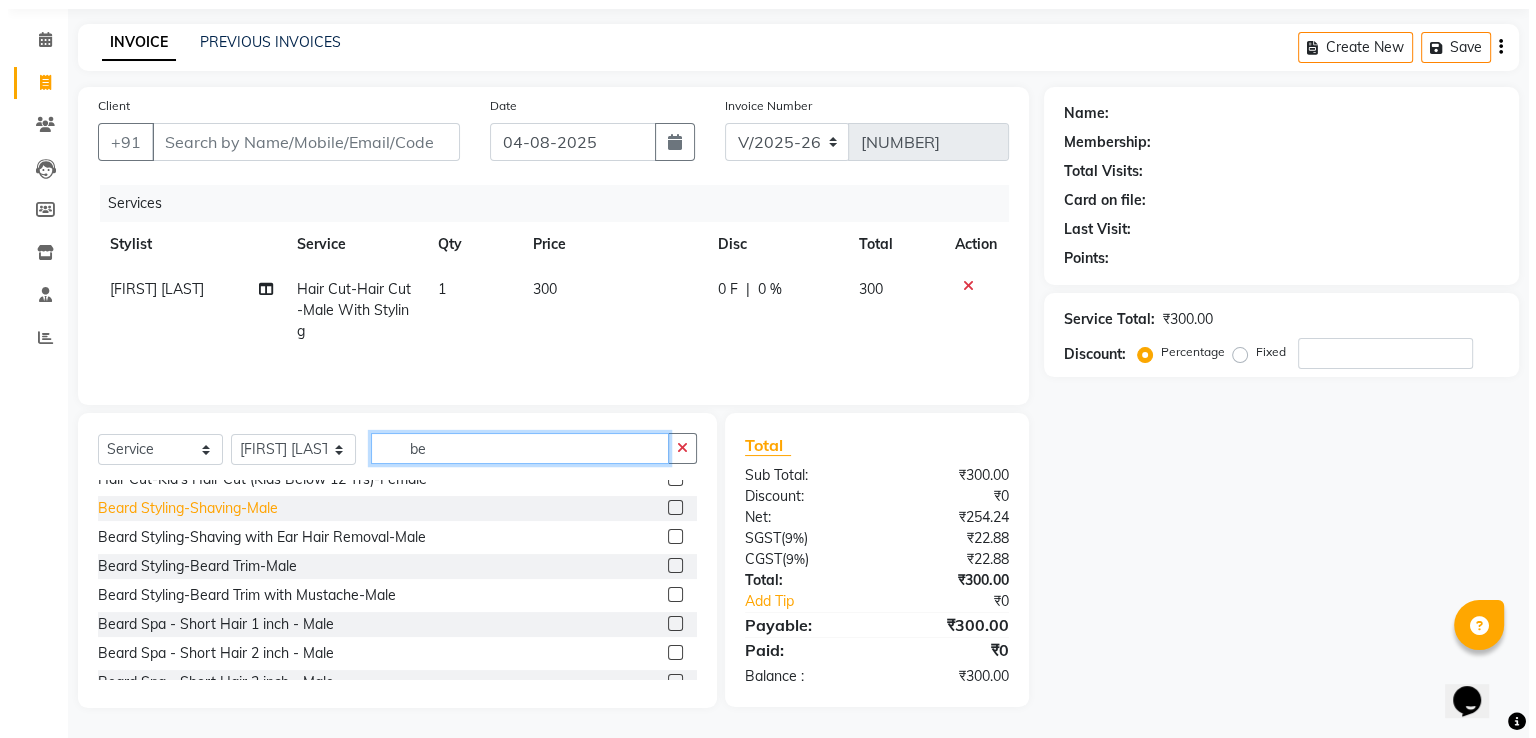 scroll, scrollTop: 85, scrollLeft: 0, axis: vertical 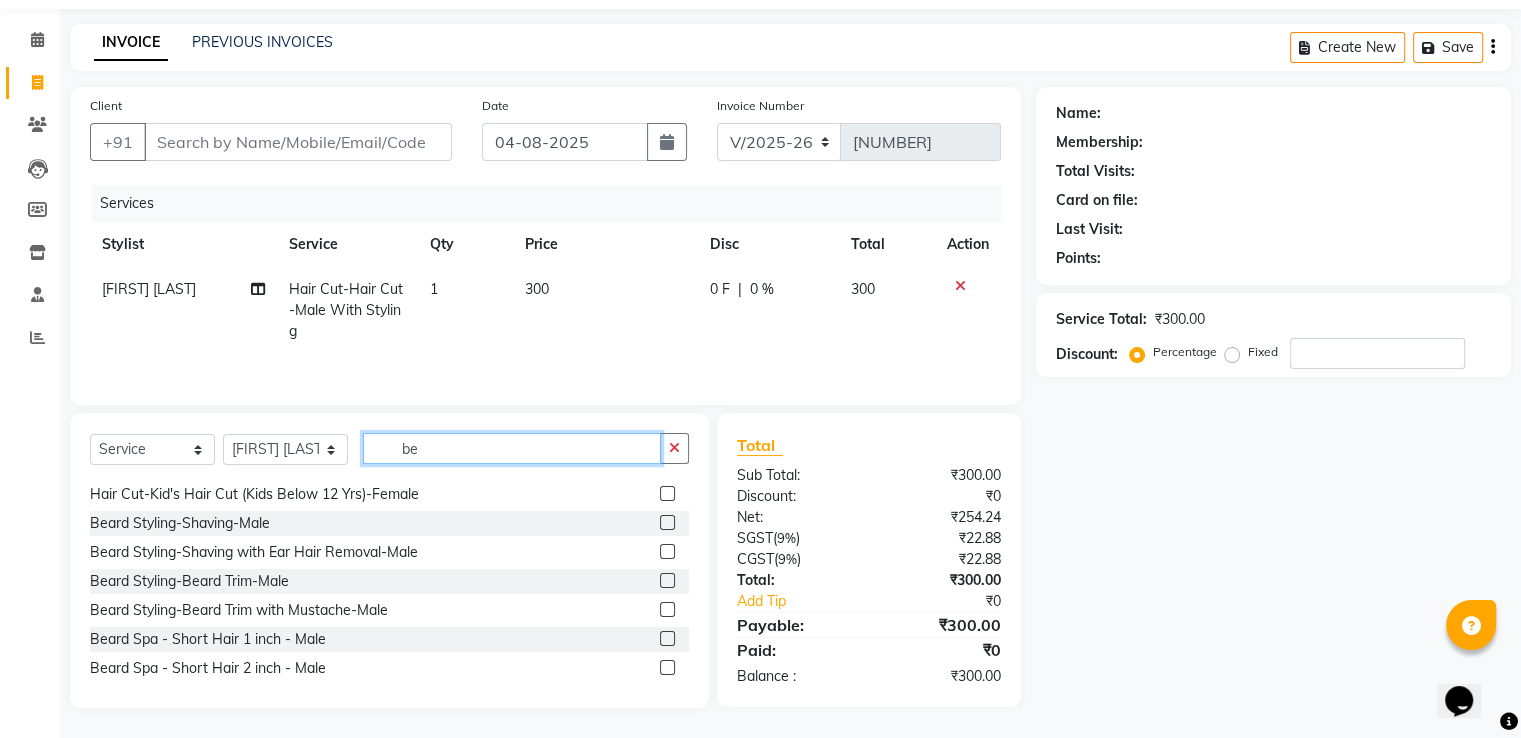 type on "be" 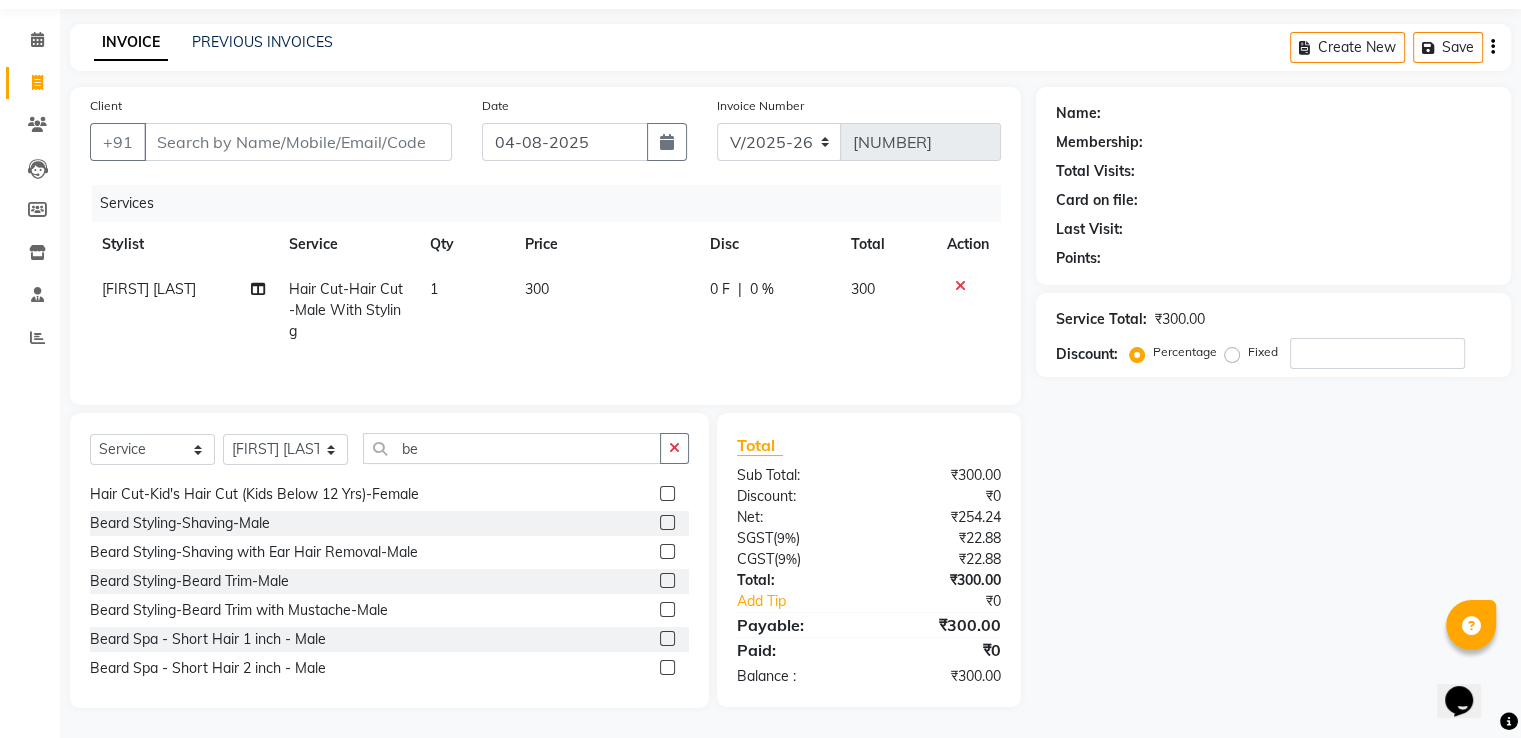click on "Beard Styling-Beard Trim-Male" 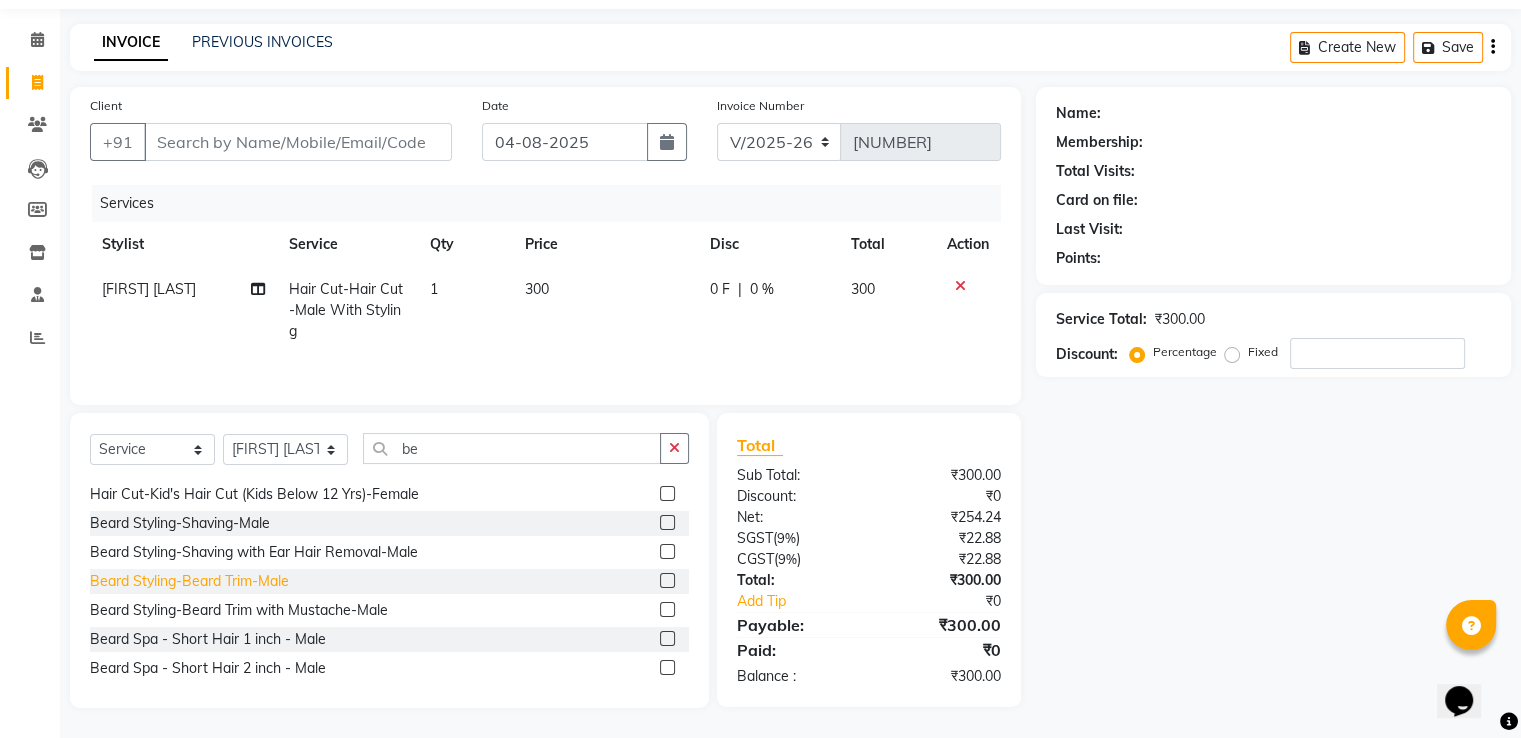 click on "Beard Styling-Beard Trim-Male" 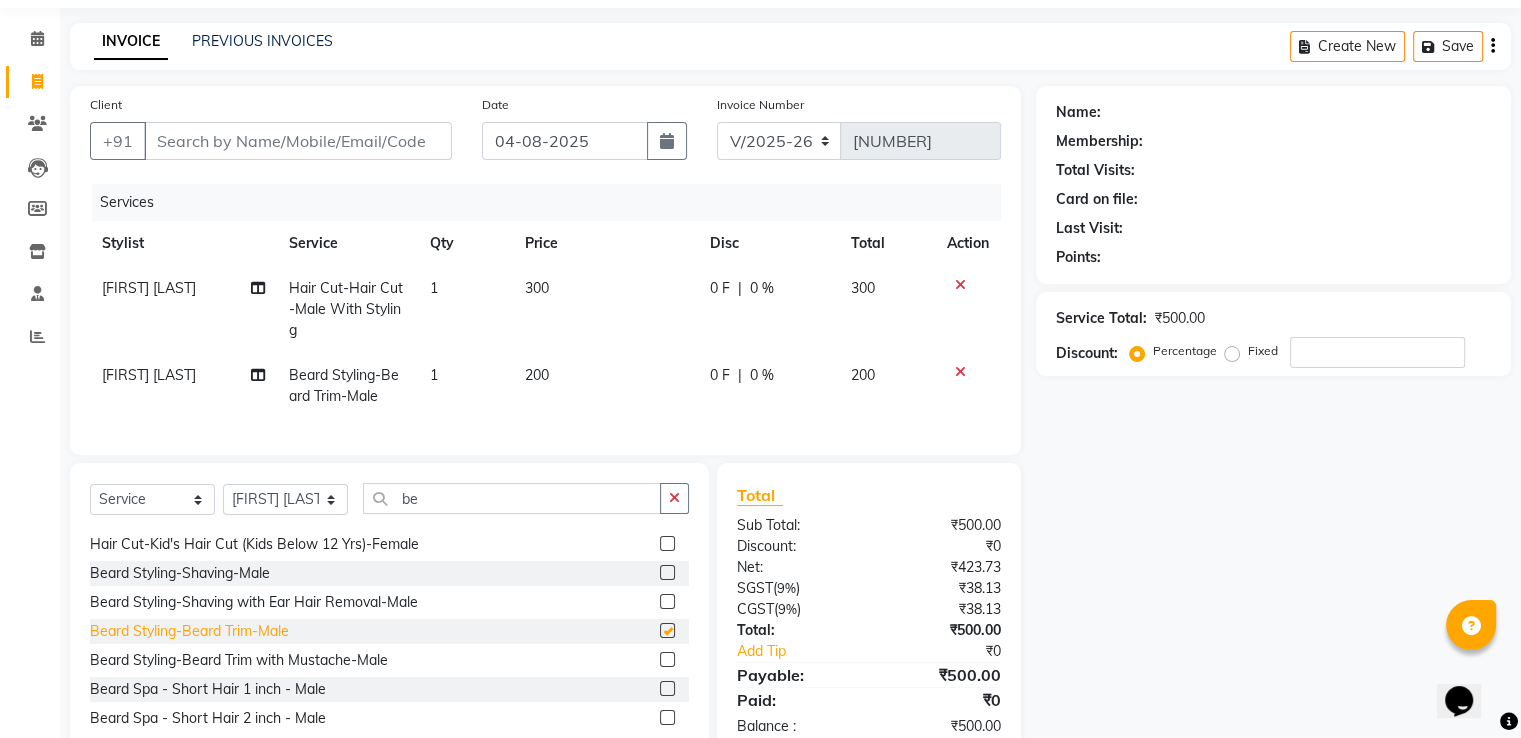checkbox on "false" 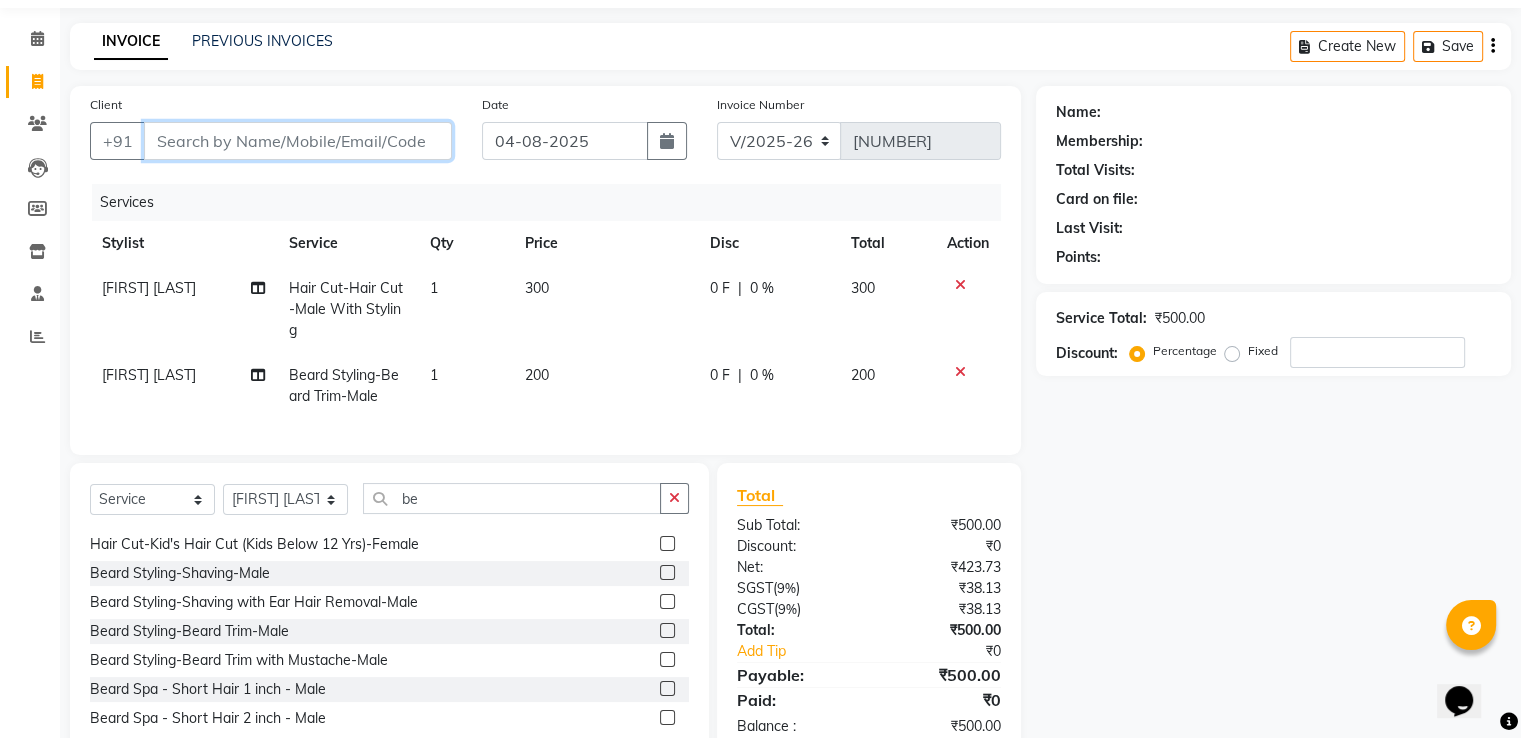 click on "Client" at bounding box center (298, 141) 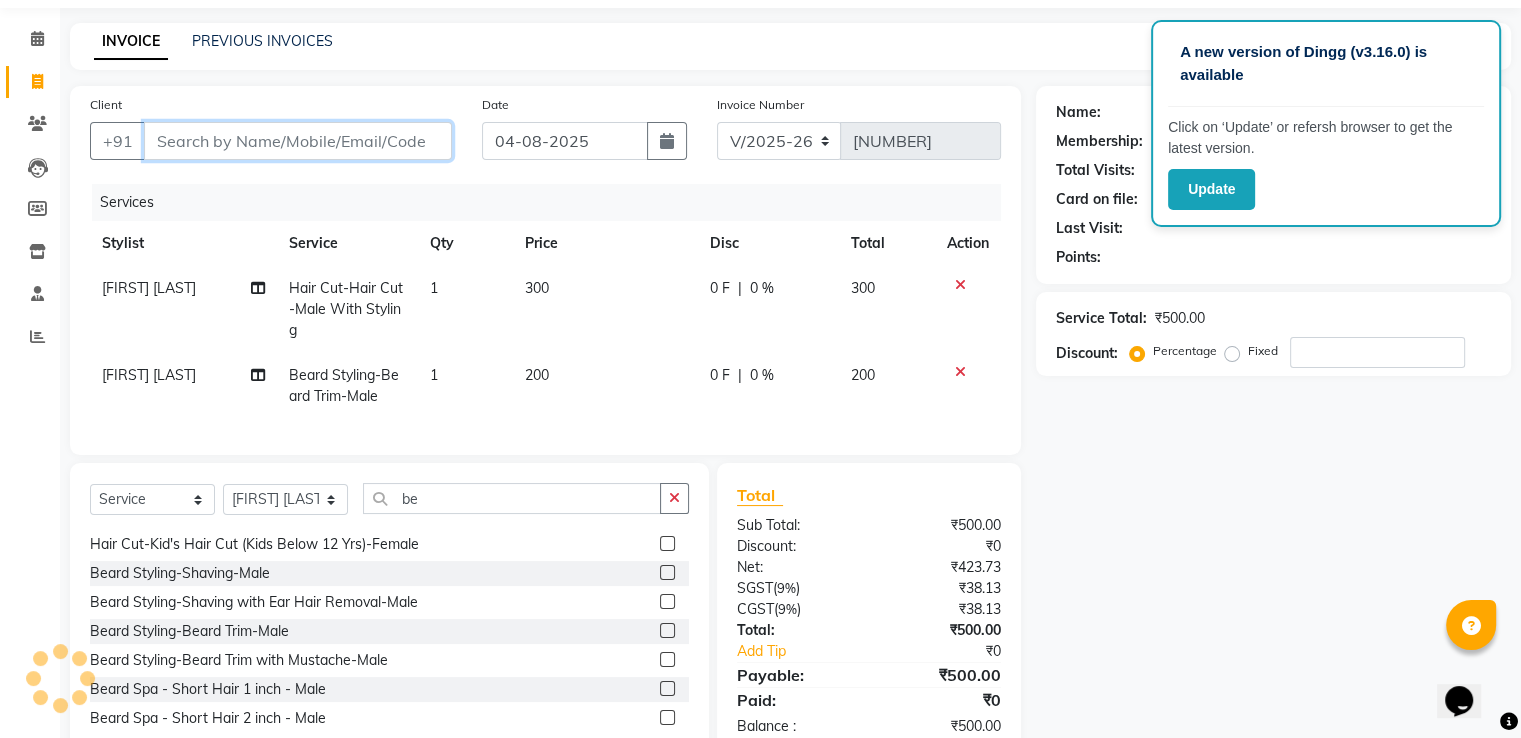 type on "9" 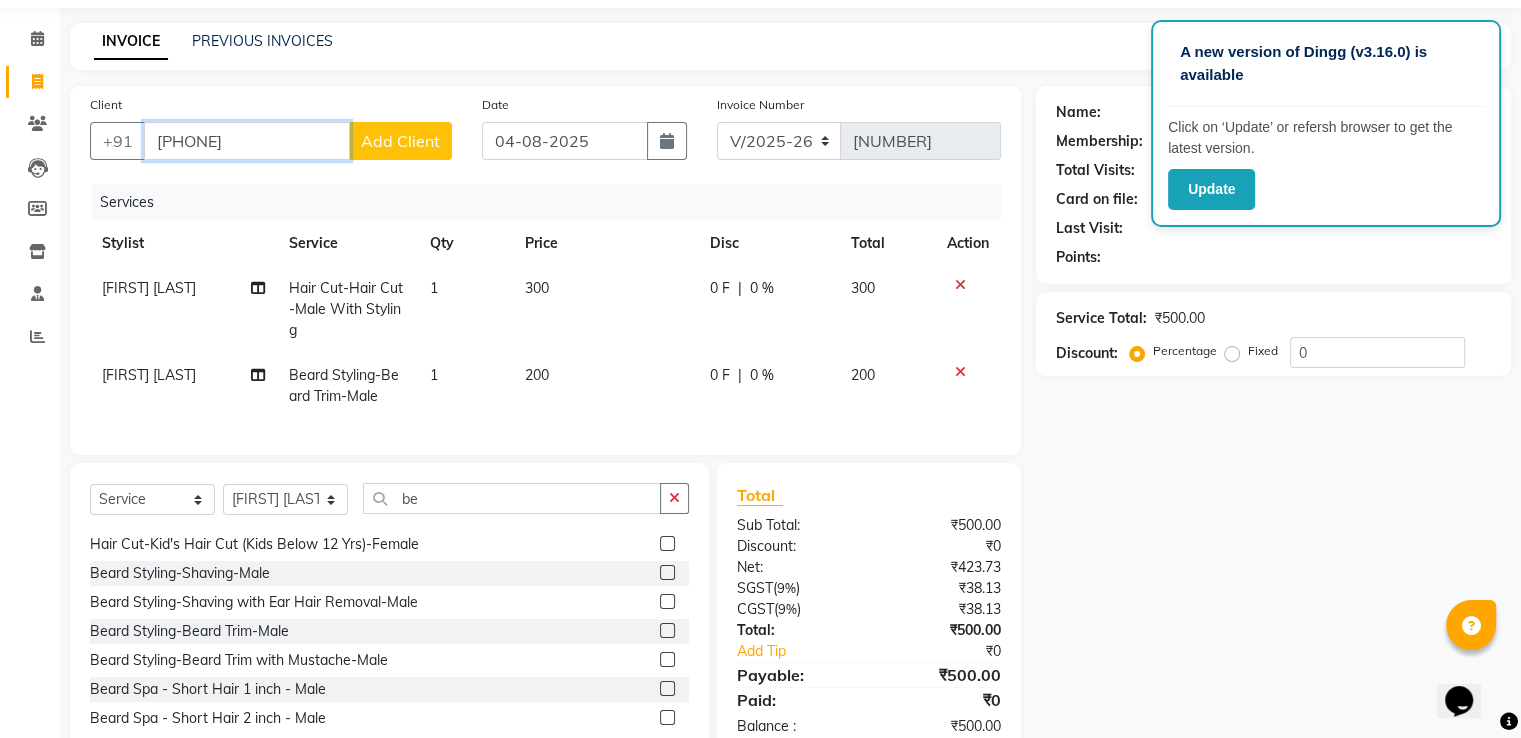 click on "98291779966" at bounding box center (247, 141) 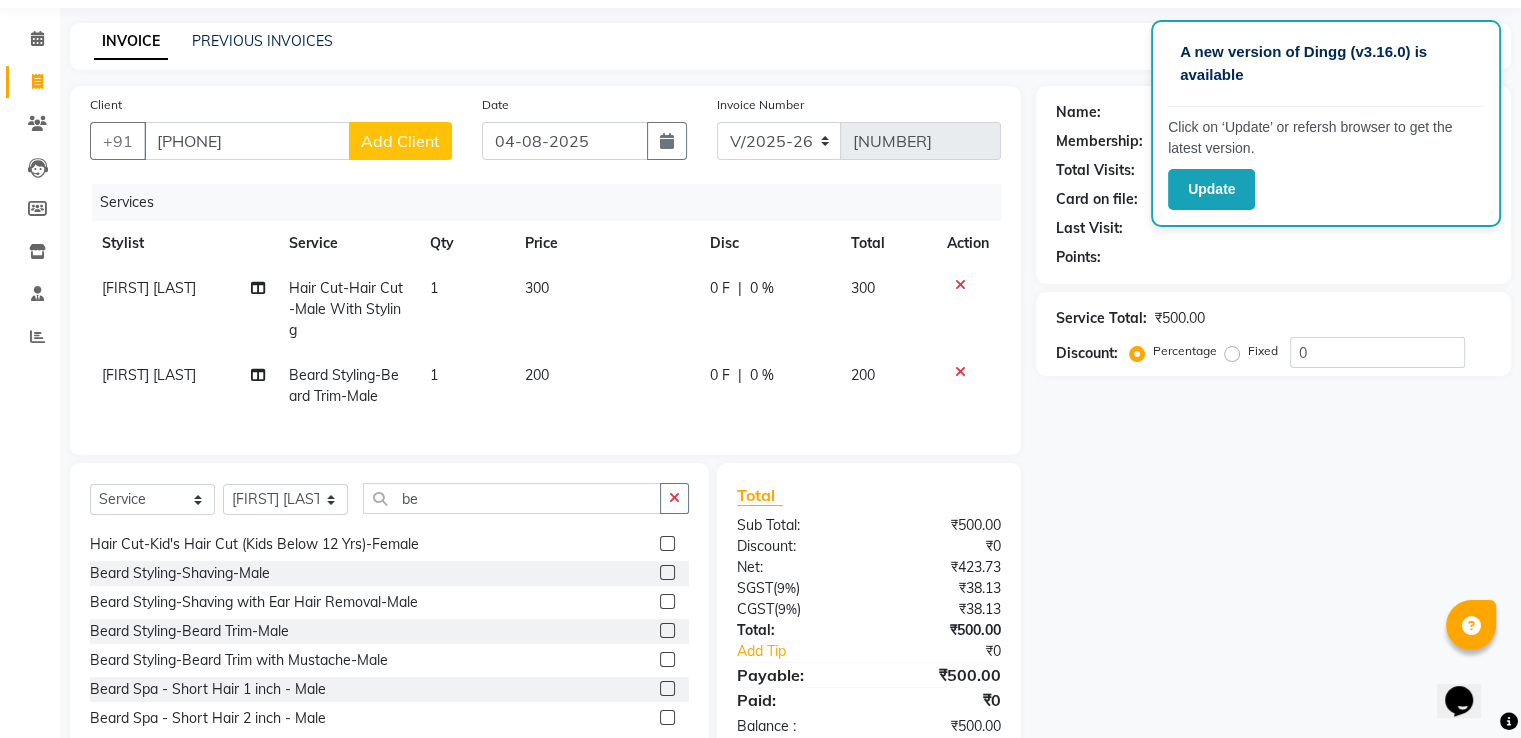 click on "Add Client" 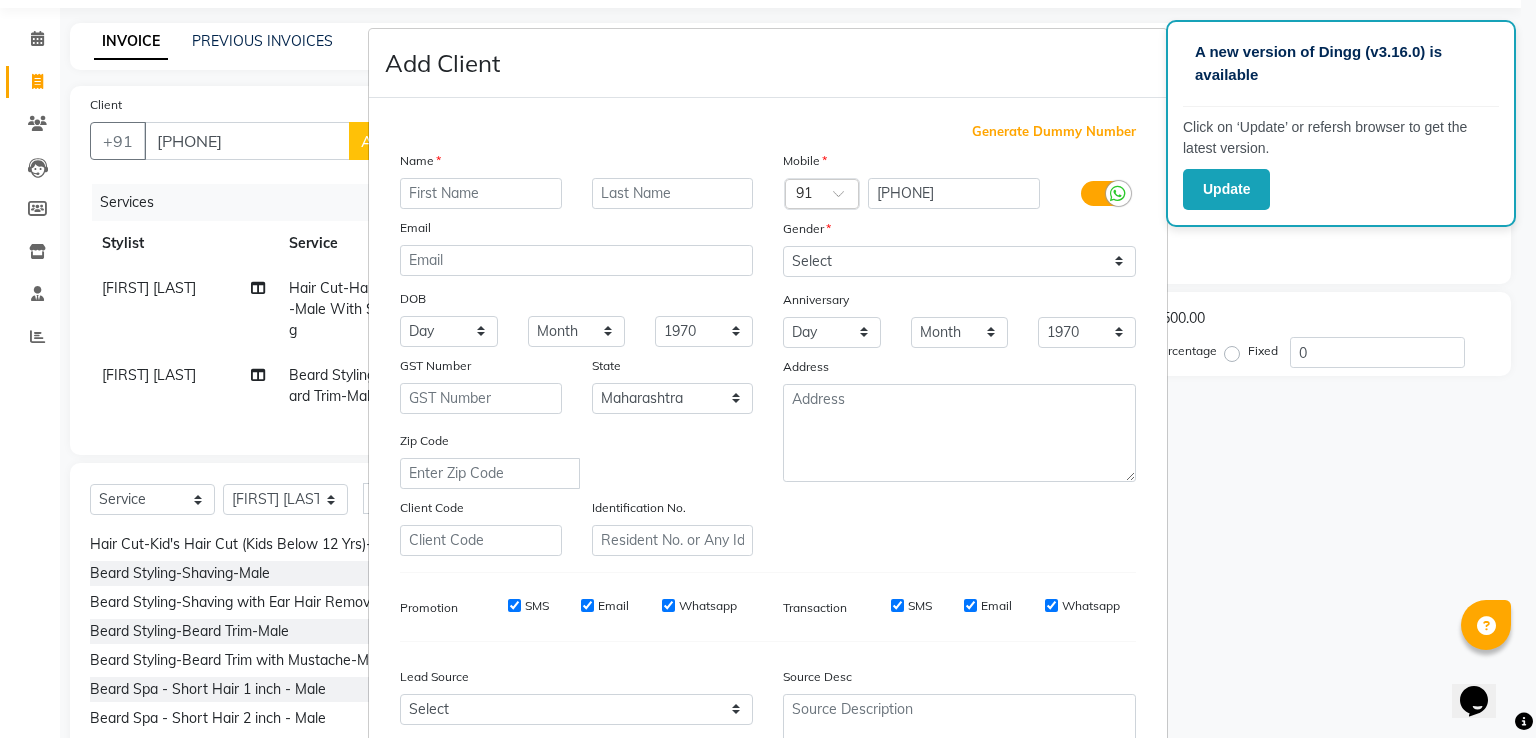 click on "Add Client Generate Dummy Number Name Email DOB Day 01 02 03 04 05 06 07 08 09 10 11 12 13 14 15 16 17 18 19 20 21 22 23 24 25 26 27 28 29 30 31 Month January February March April May June July August September October November December 1940 1941 1942 1943 1944 1945 1946 1947 1948 1949 1950 1951 1952 1953 1954 1955 1956 1957 1958 1959 1960 1961 1962 1963 1964 1965 1966 1967 1968 1969 1970 1971 1972 1973 1974 1975 1976 1977 1978 1979 1980 1981 1982 1983 1984 1985 1986 1987 1988 1989 1990 1991 1992 1993 1994 1995 1996 1997 1998 1999 2000 2001 2002 2003 2004 2005 2006 2007 2008 2009 2010 2011 2012 2013 2014 2015 2016 2017 2018 2019 2020 2021 2022 2023 2024 GST Number State Select Andaman and Nicobar Islands Andhra Pradesh Arunachal Pradesh Assam Bihar Chandigarh Chhattisgarh Dadra and Nagar Haveli Daman and Diu Delhi Goa Gujarat Haryana Himachal Pradesh Jammu and Kashmir Jharkhand Karnataka Kerala Lakshadweep Madhya Pradesh Maharashtra Manipur Meghalaya Mizoram Nagaland Odisha Pondicherry Punjab Rajasthan Sikkim" at bounding box center [768, 369] 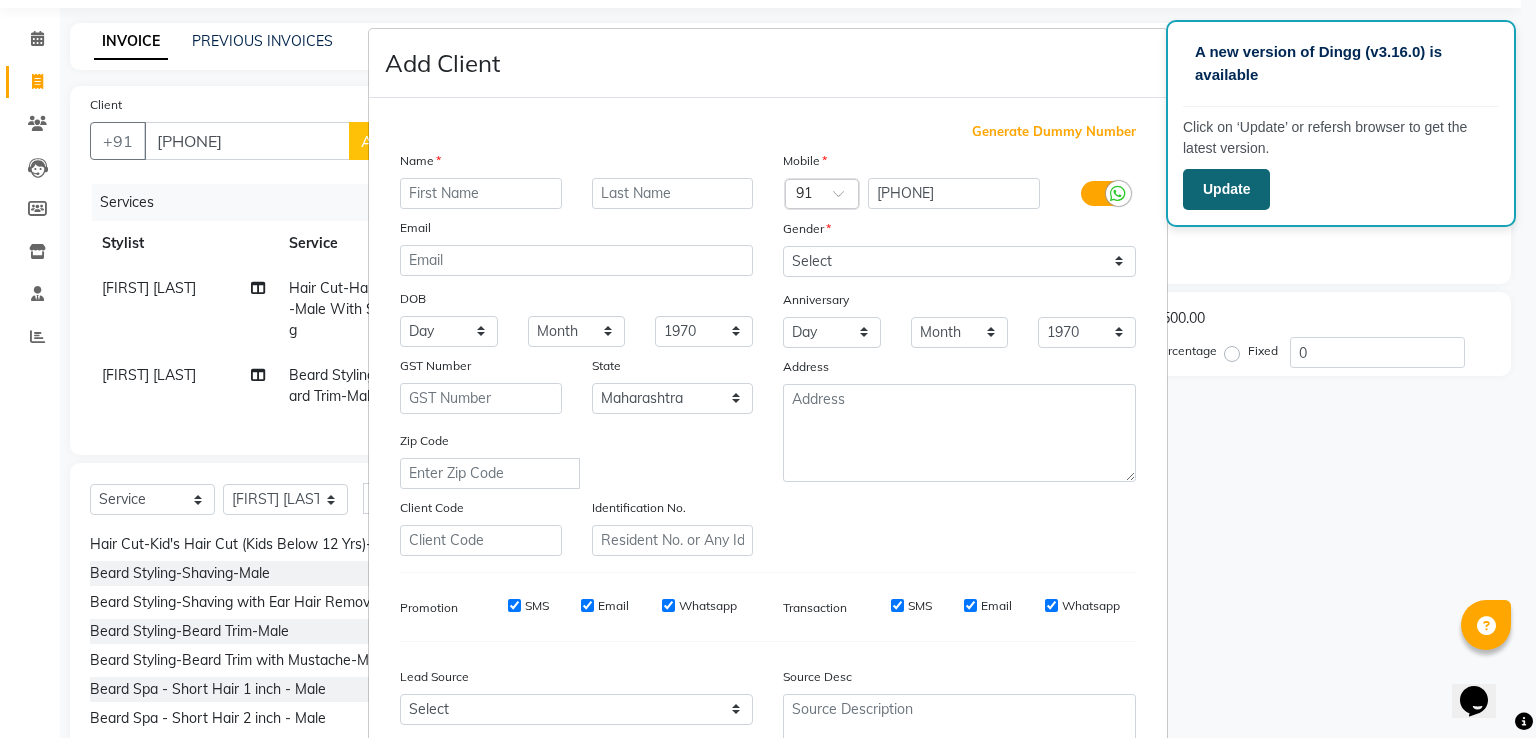 click on "Update" 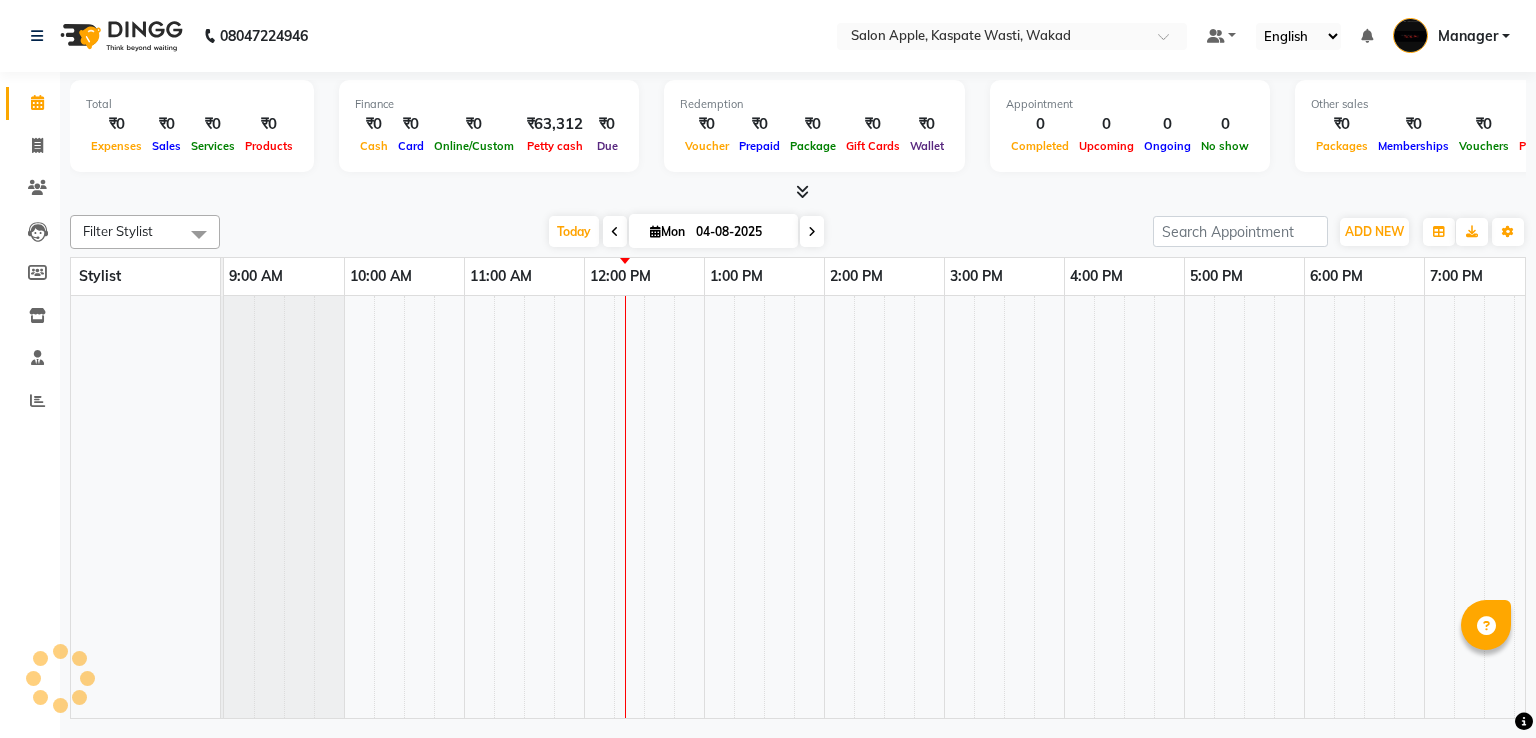 scroll, scrollTop: 0, scrollLeft: 0, axis: both 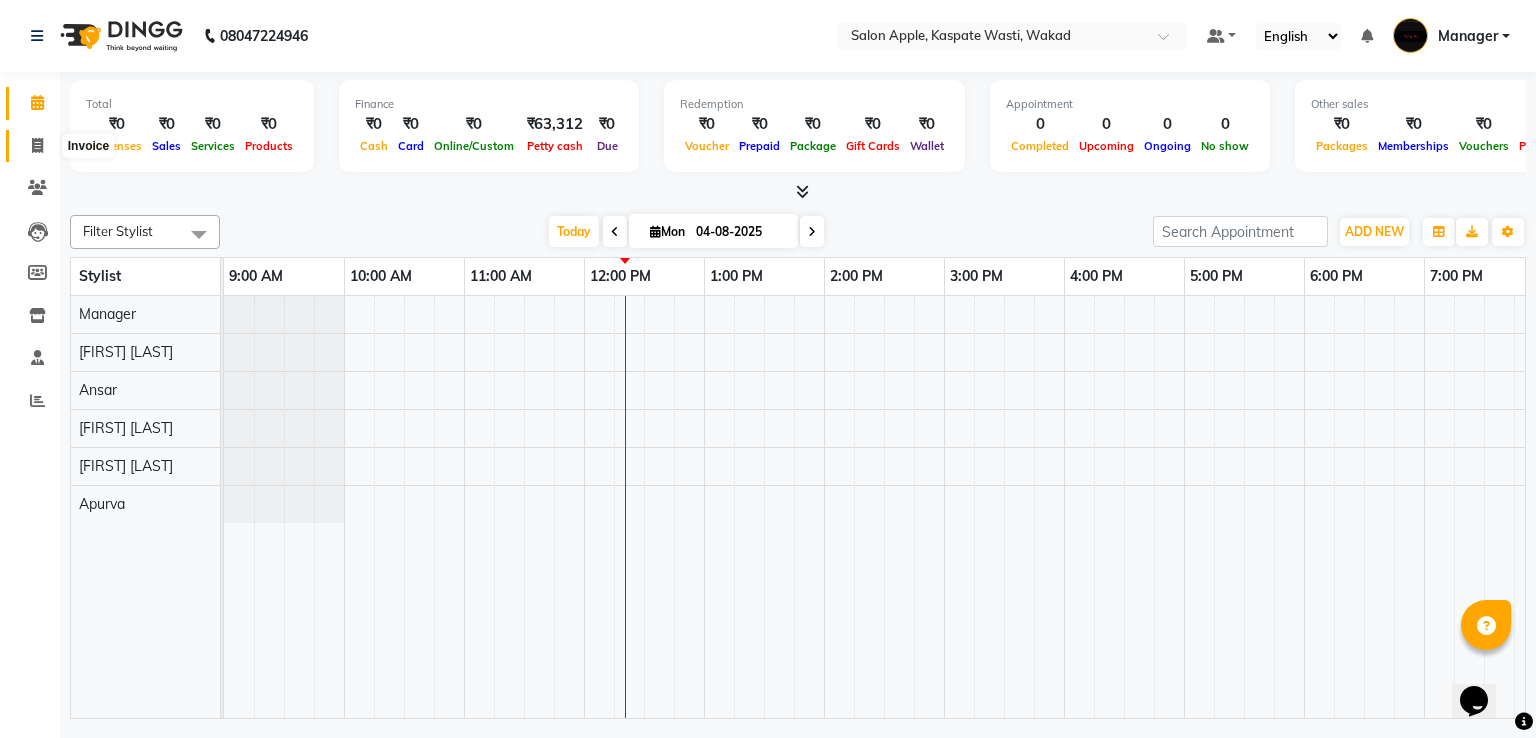 click 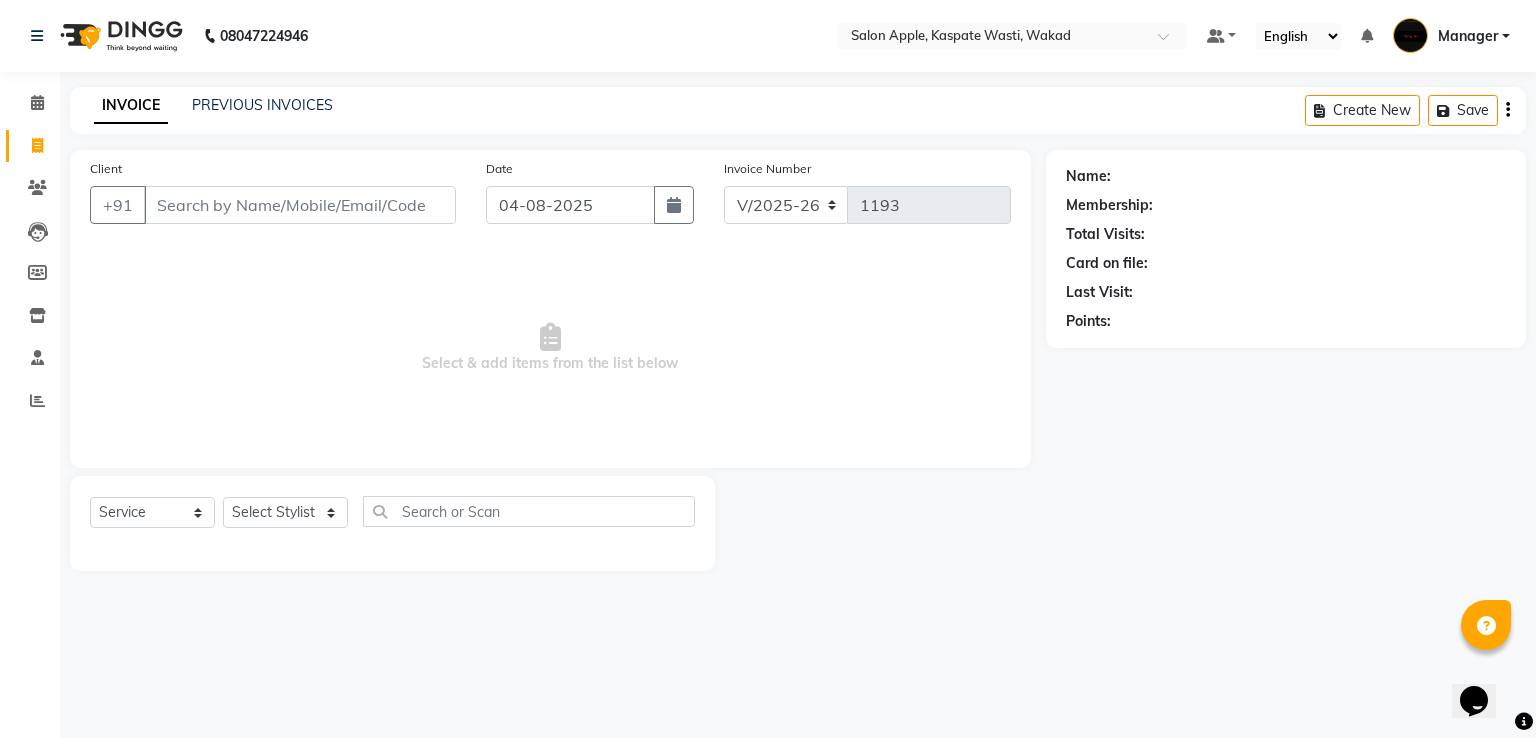 click on "Client" at bounding box center (300, 205) 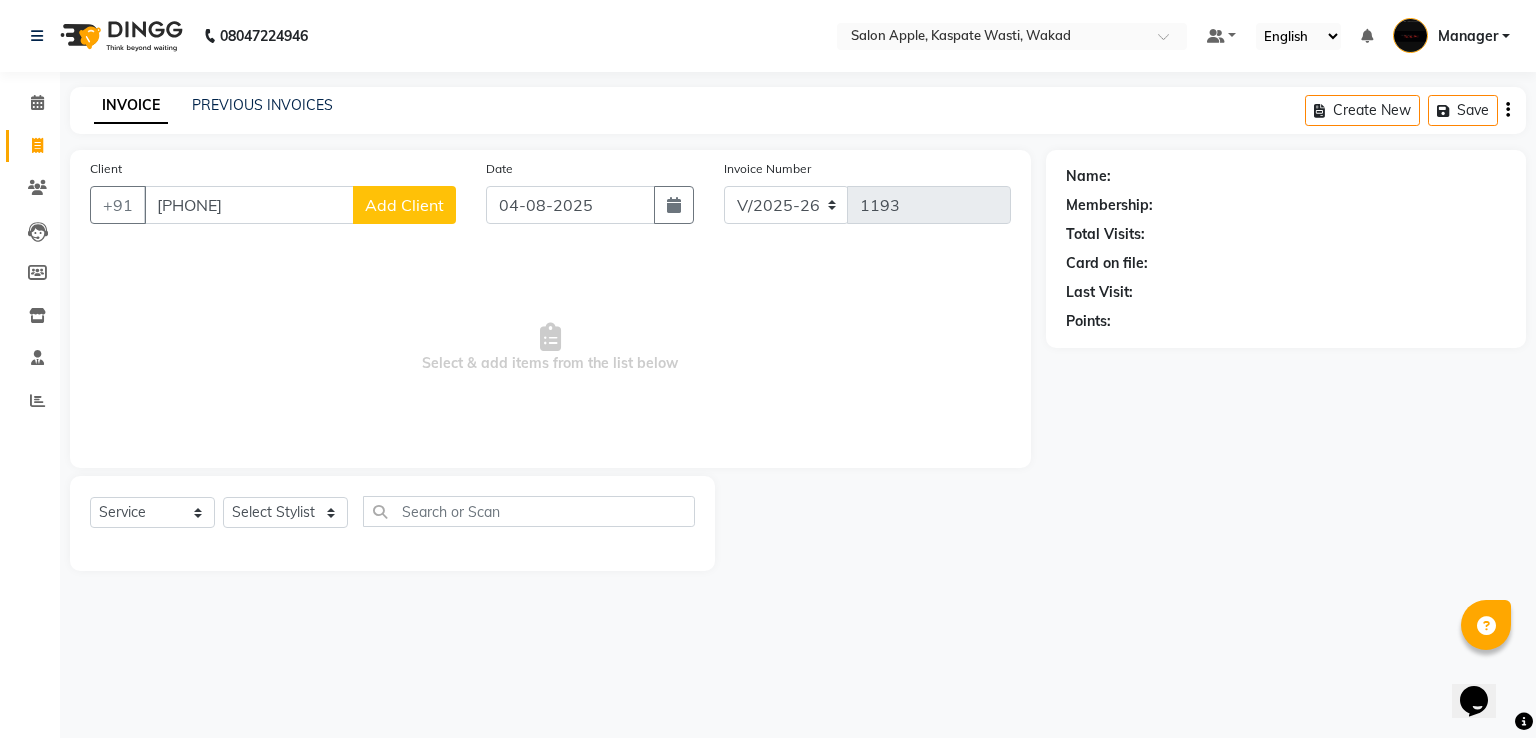 type on "[PHONE]" 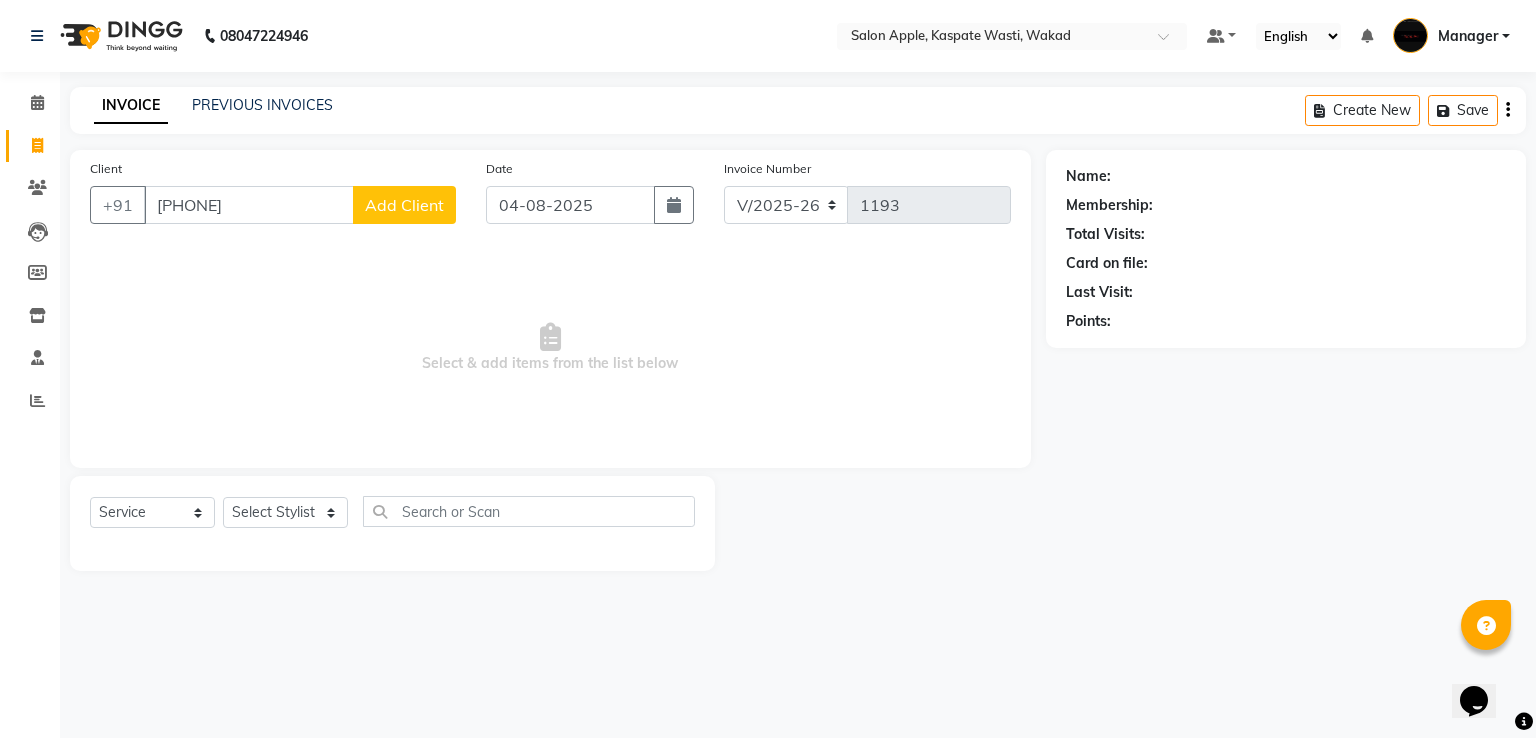 select on "22" 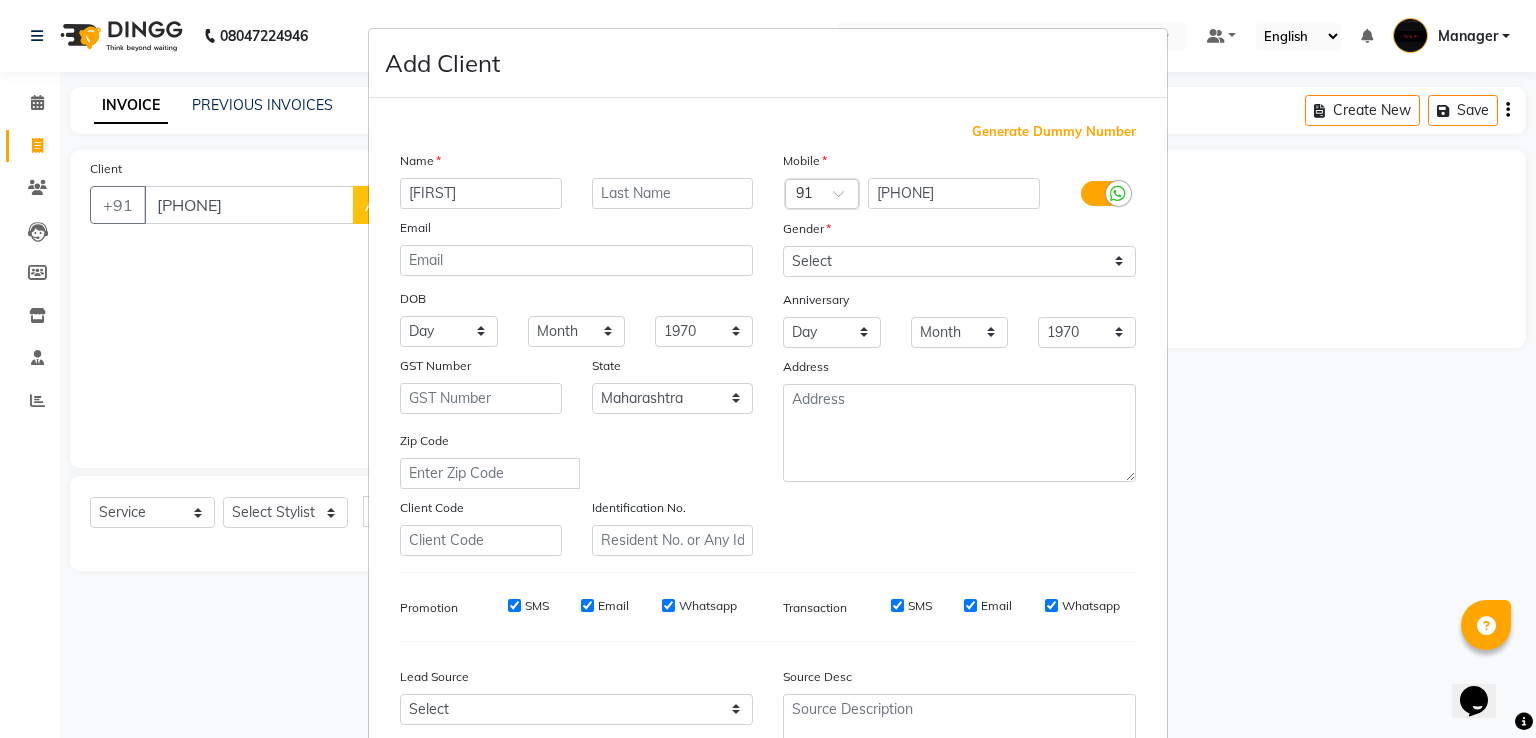 type on "[FIRST]" 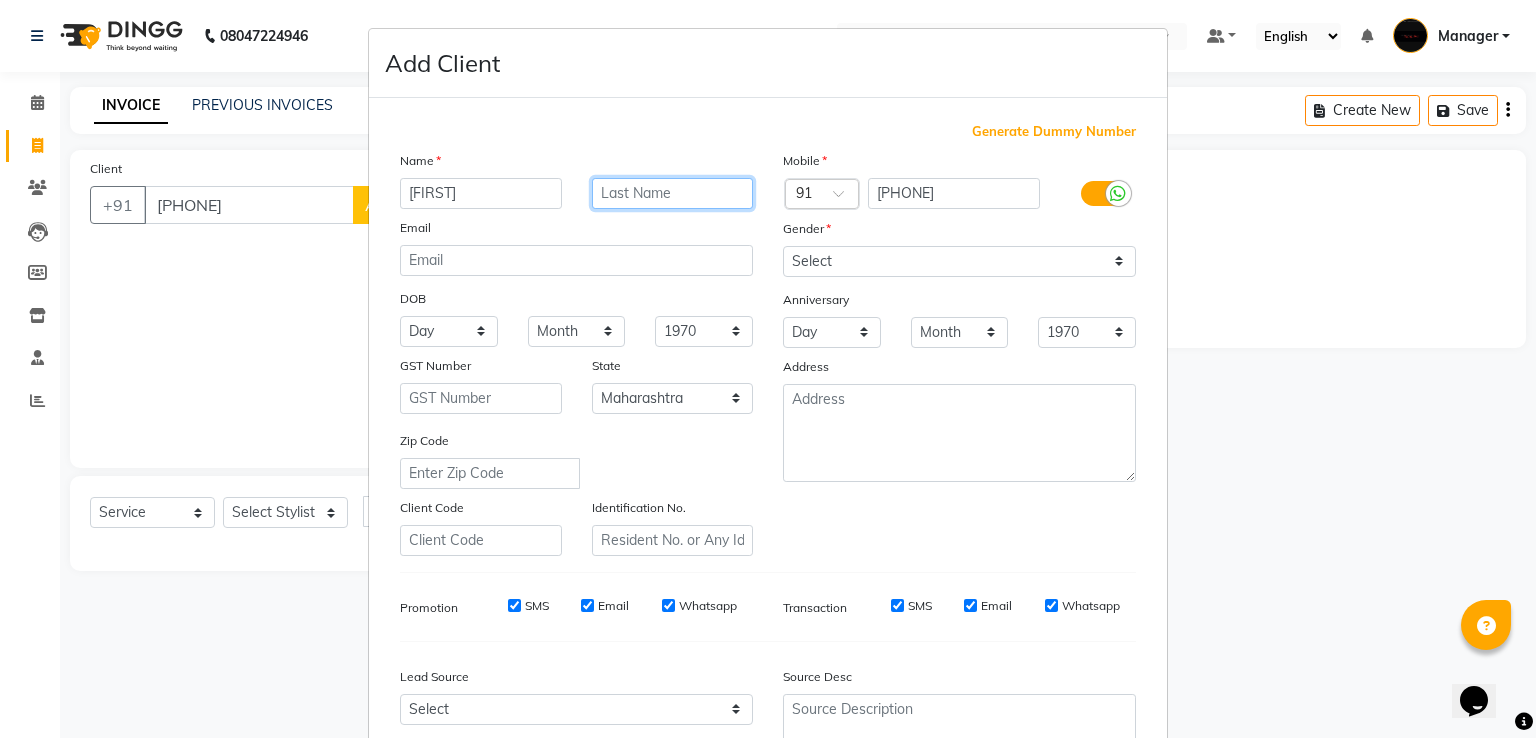 click at bounding box center (673, 193) 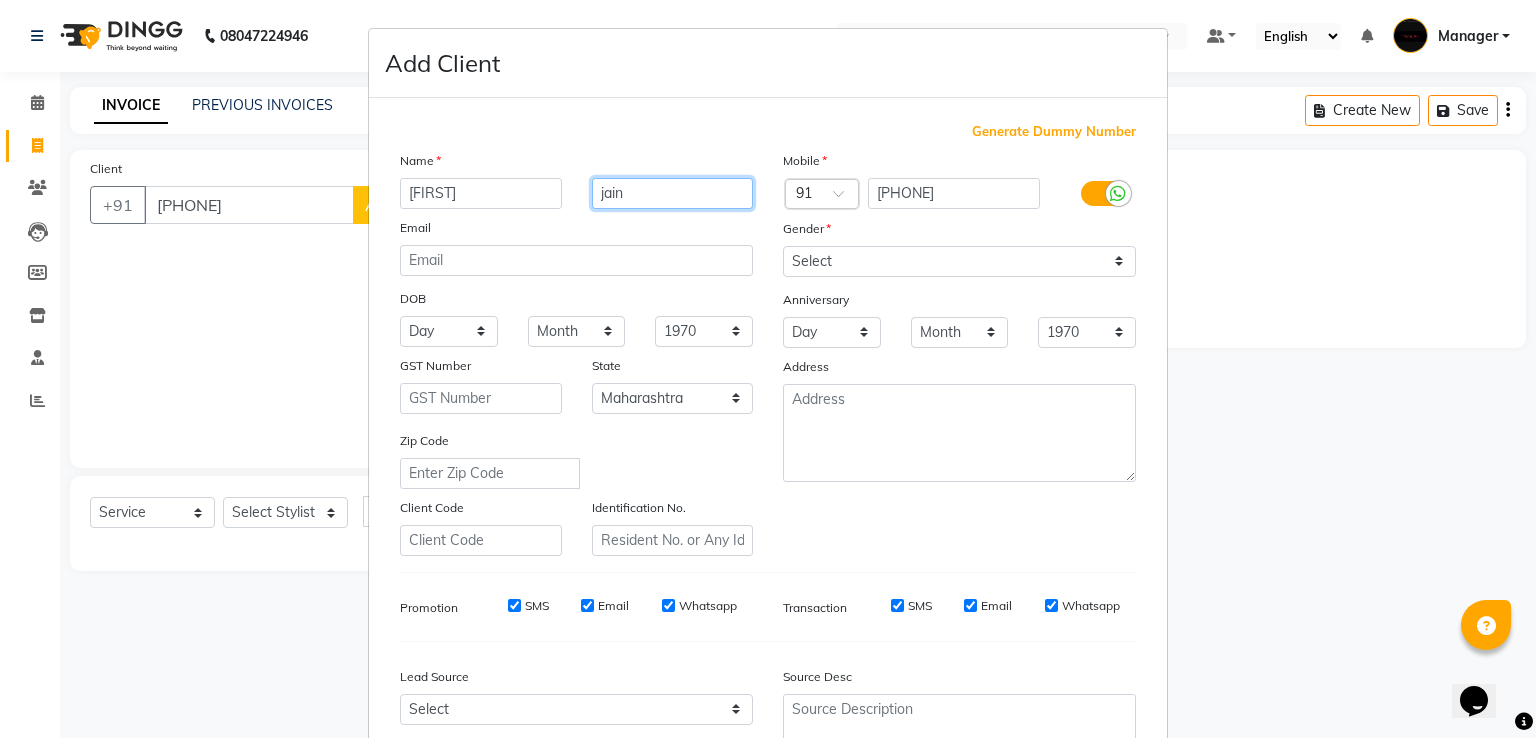 type on "jain" 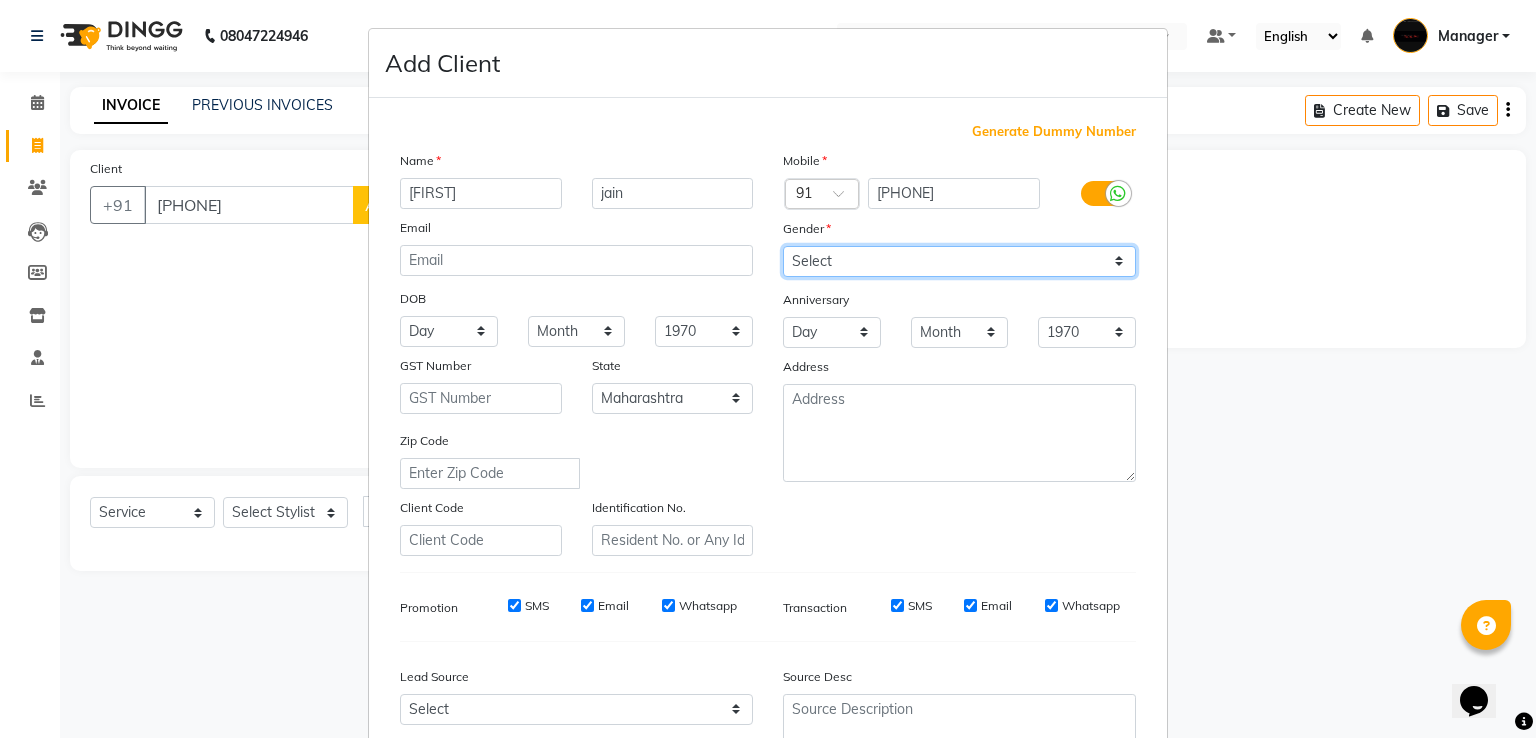 click on "Select Male Female Other Prefer Not To Say" at bounding box center (959, 261) 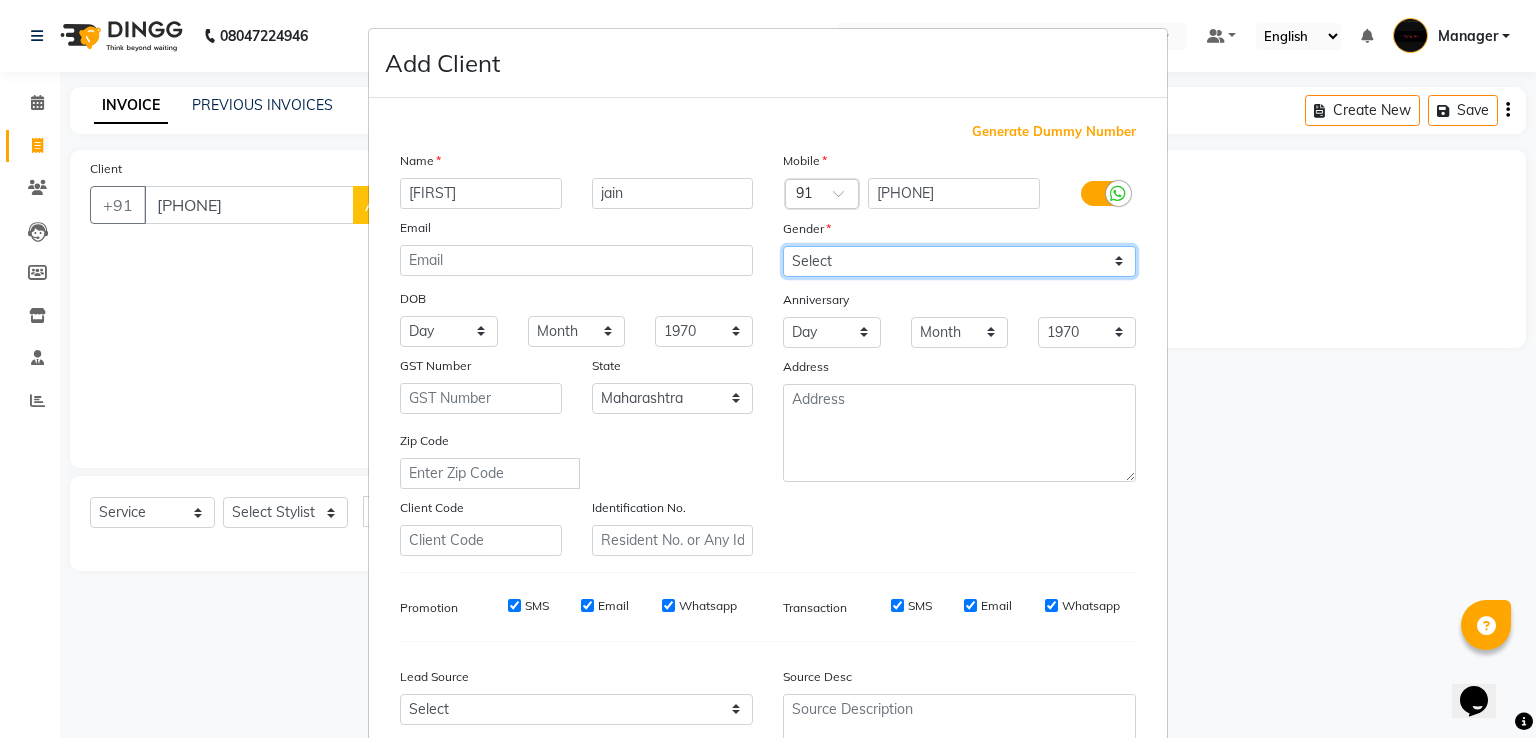 select on "male" 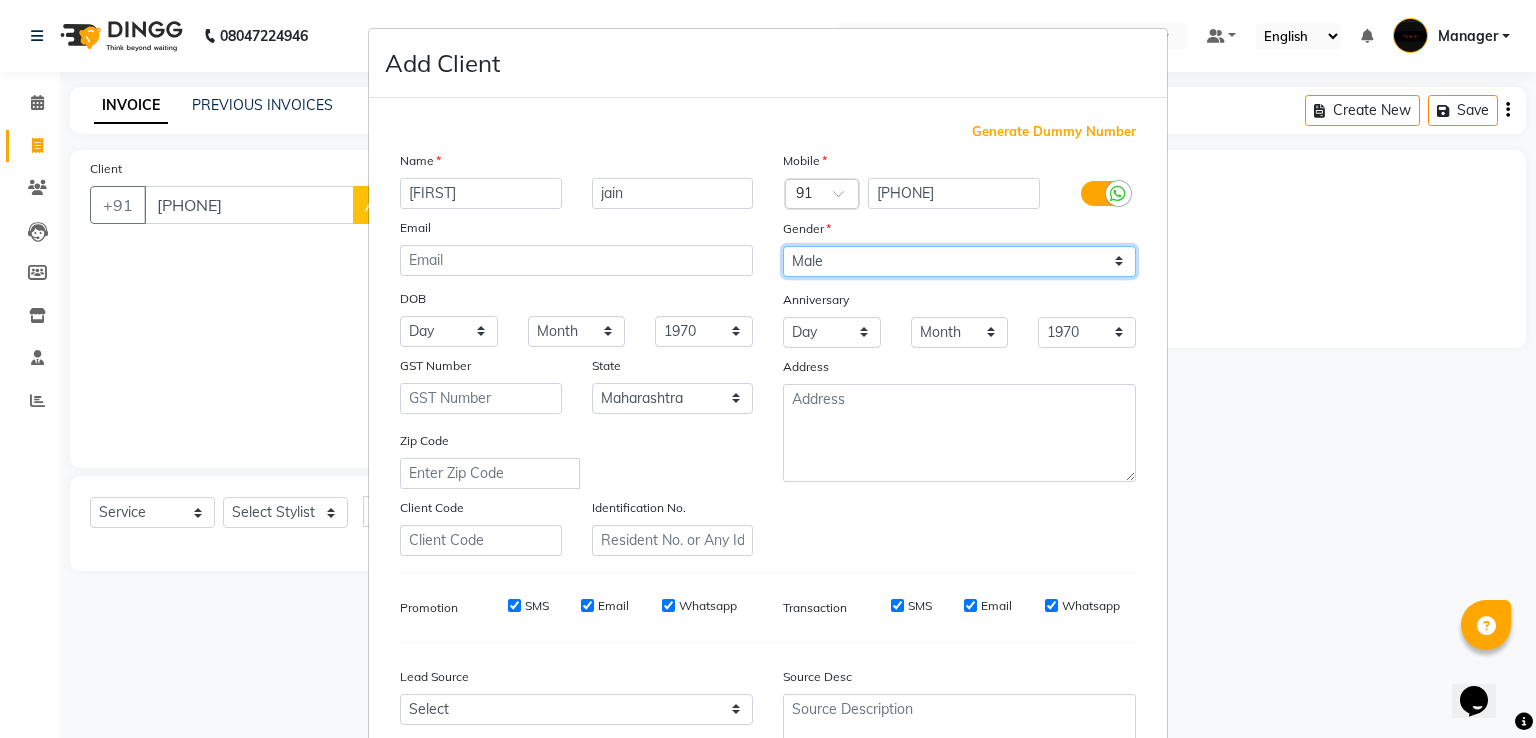 click on "Select Male Female Other Prefer Not To Say" at bounding box center (959, 261) 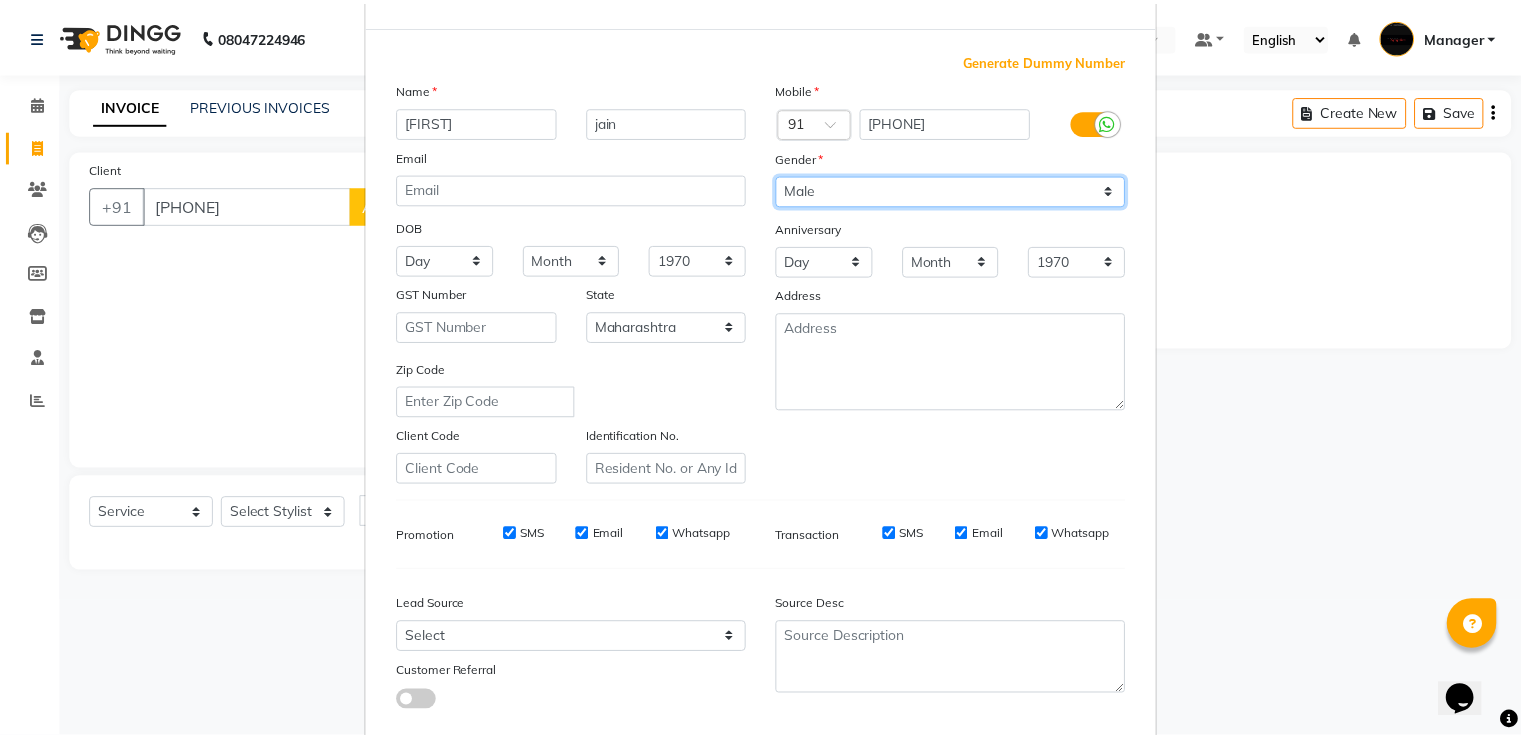 scroll, scrollTop: 195, scrollLeft: 0, axis: vertical 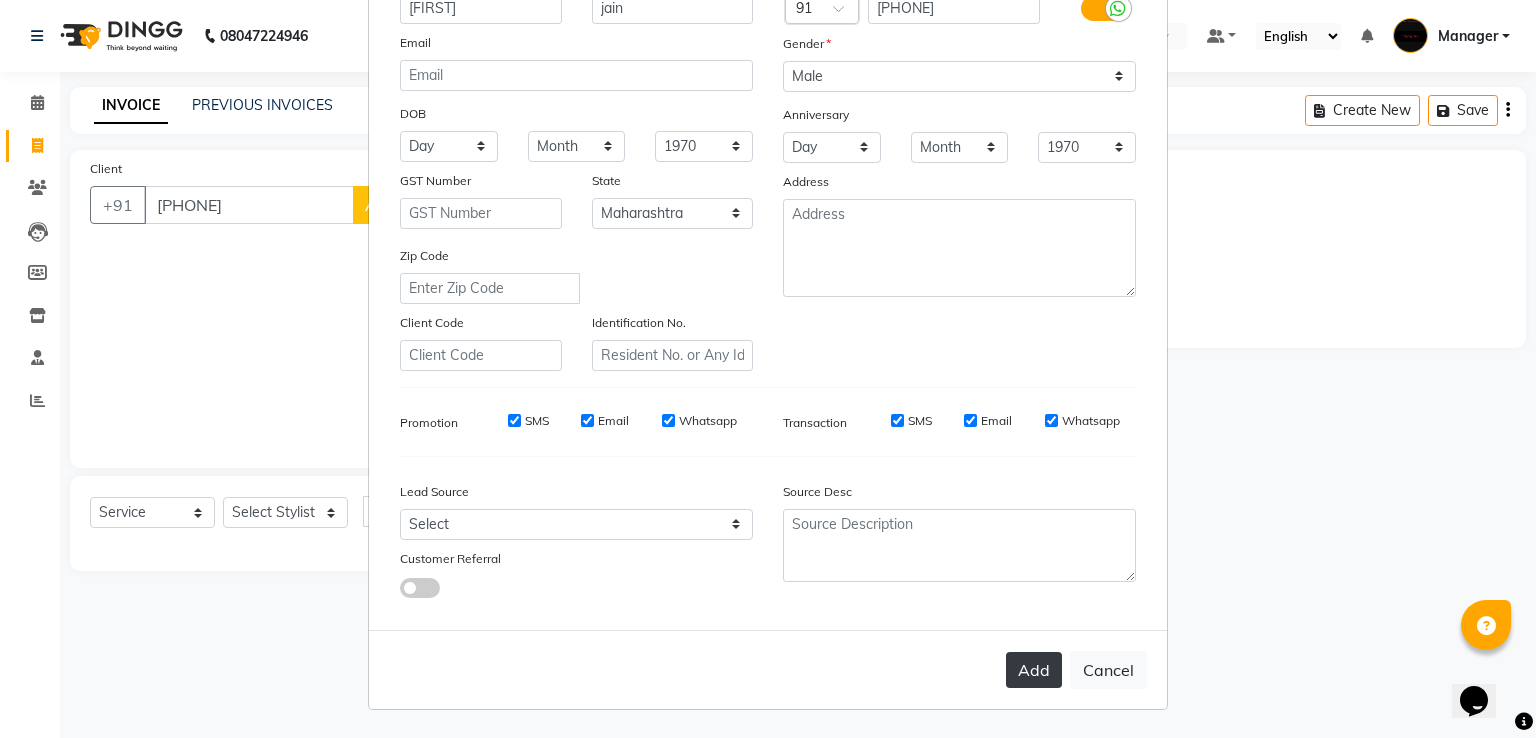 click on "Add" at bounding box center [1034, 670] 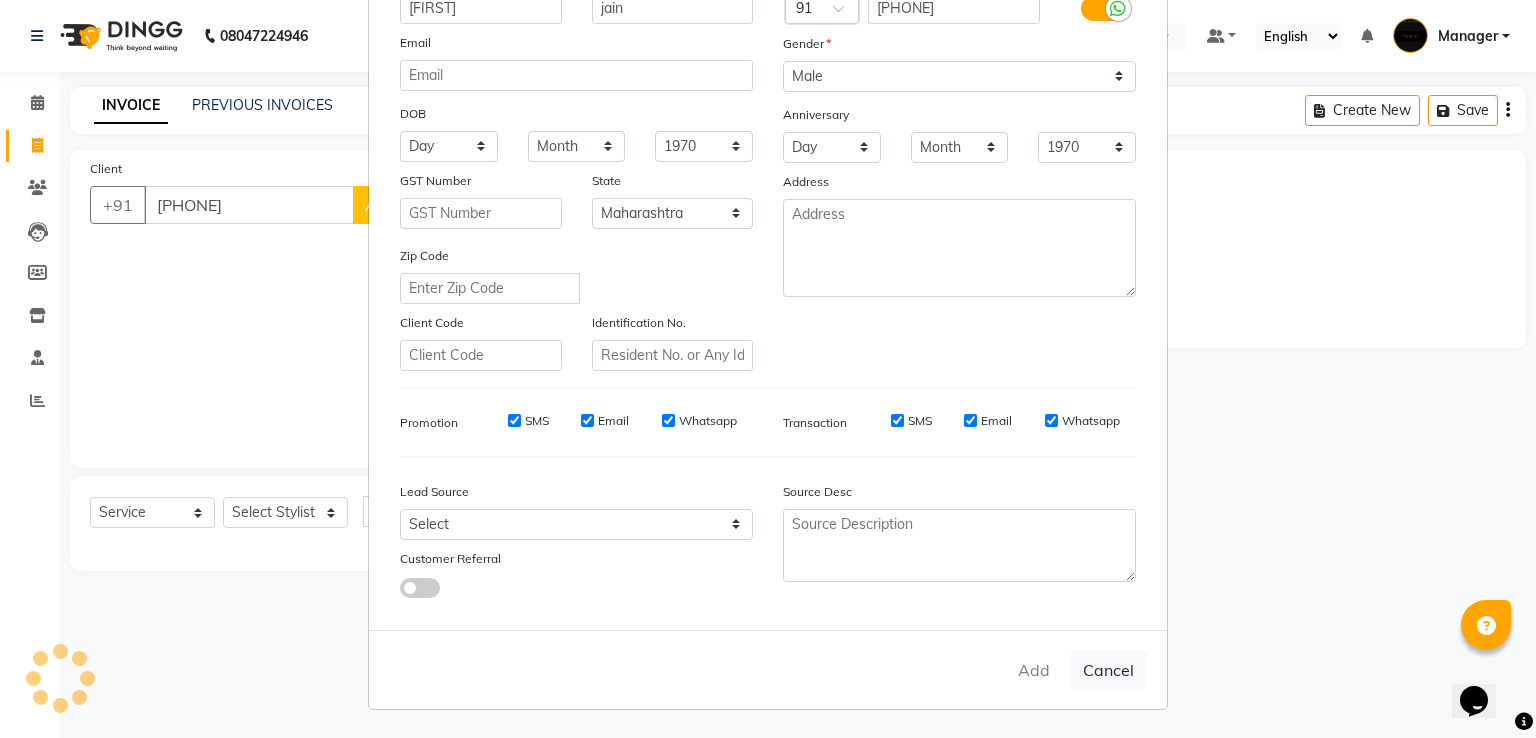 click on "Add   Cancel" at bounding box center (768, 669) 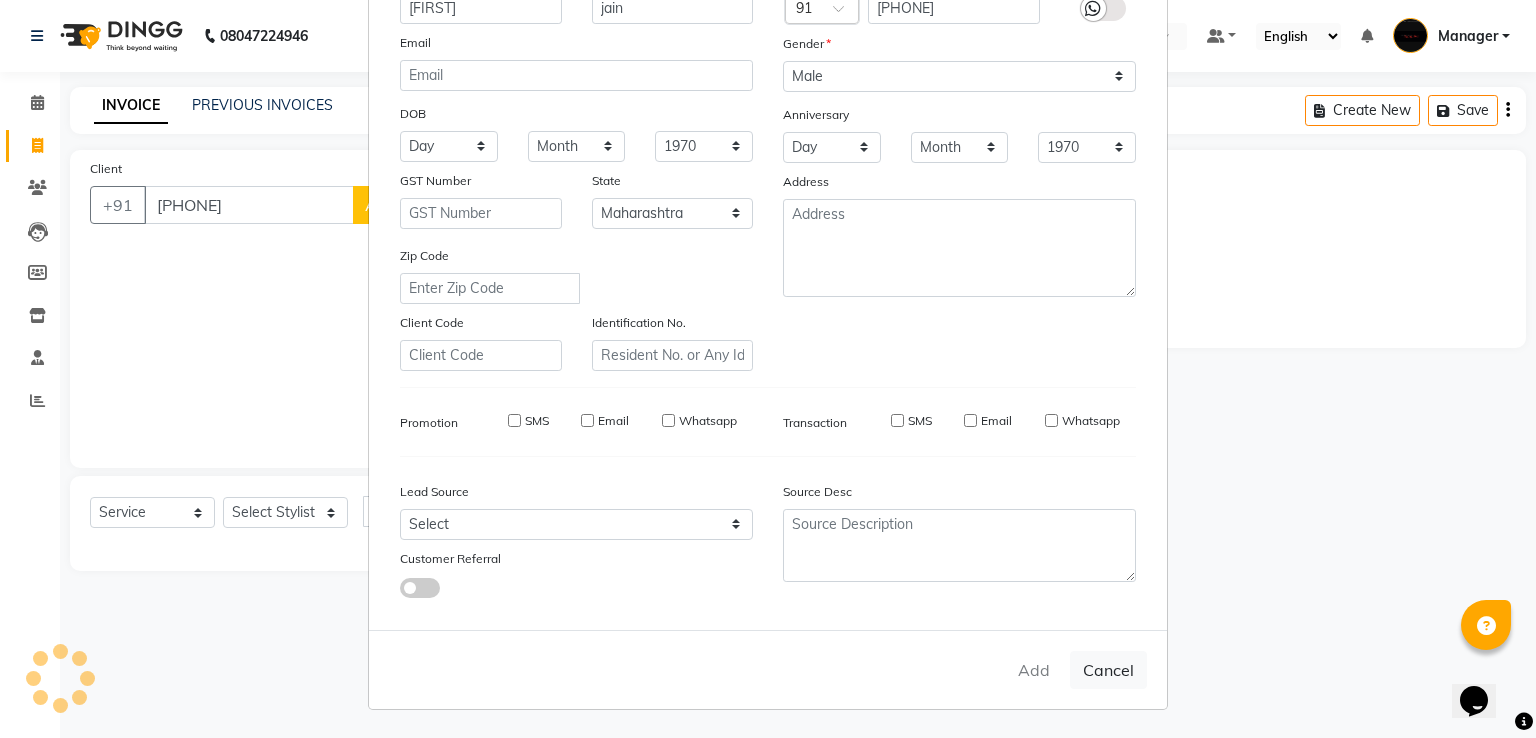 type 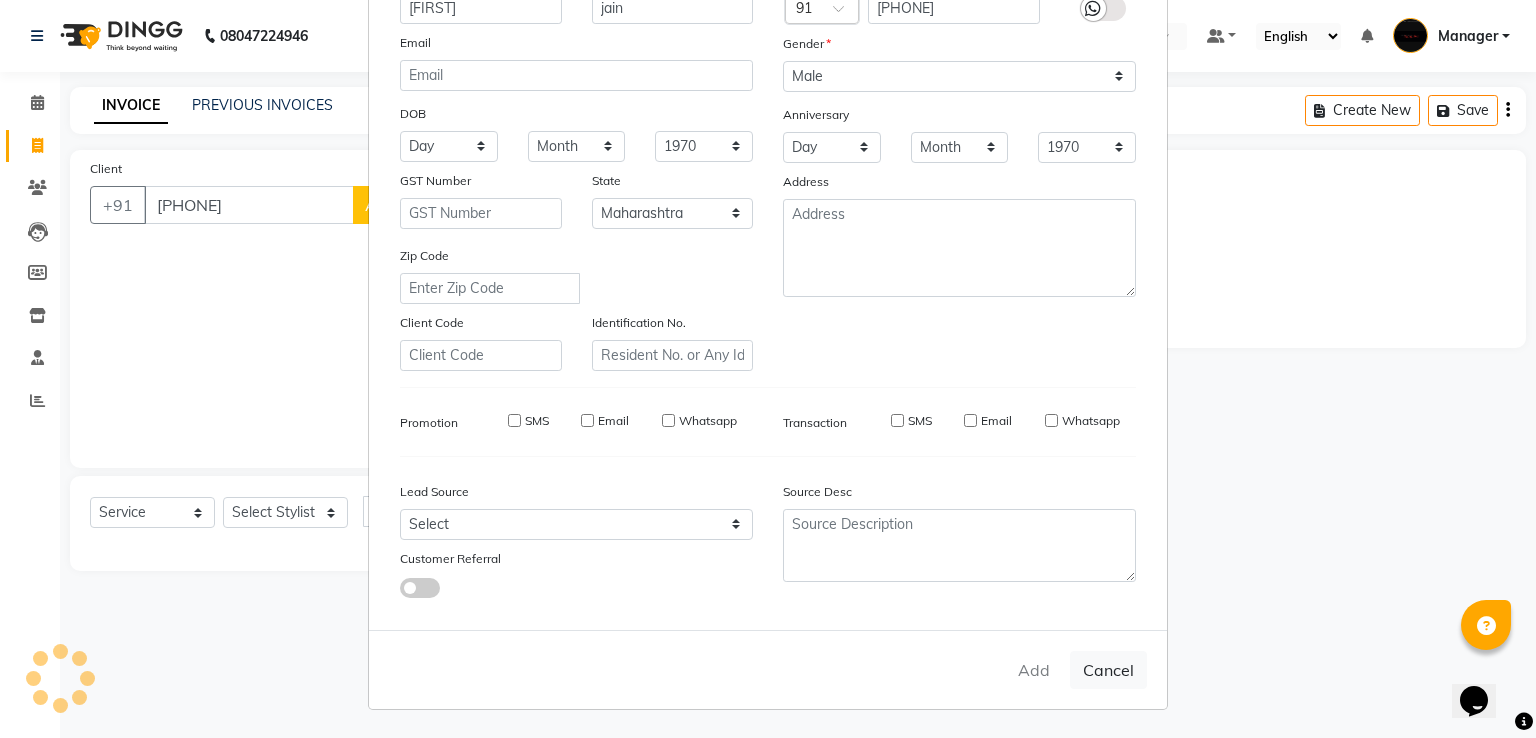 type 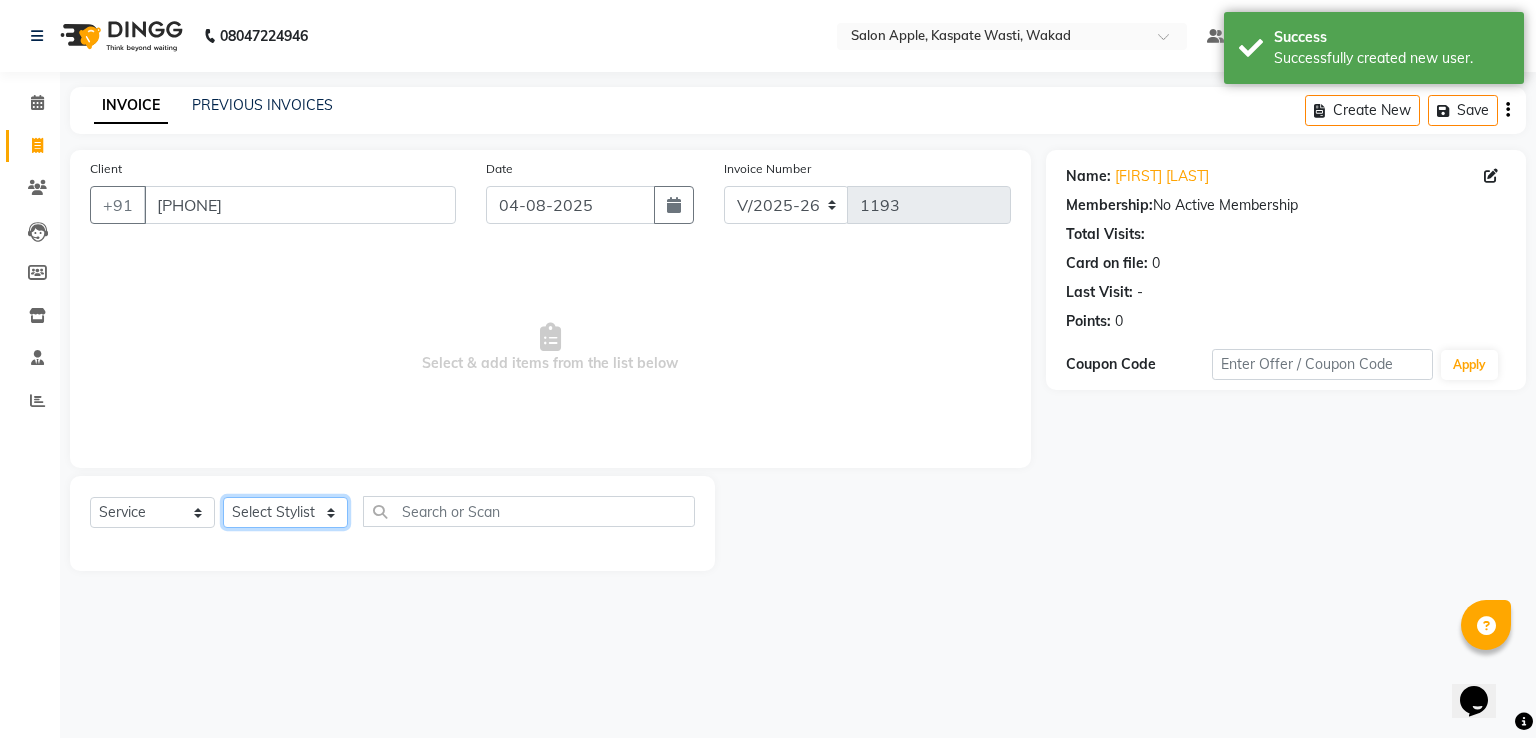 click on "Select Stylist Ansar Apurva Manager  Shradha Surve Swaraj Raut Yogita Jadhav" 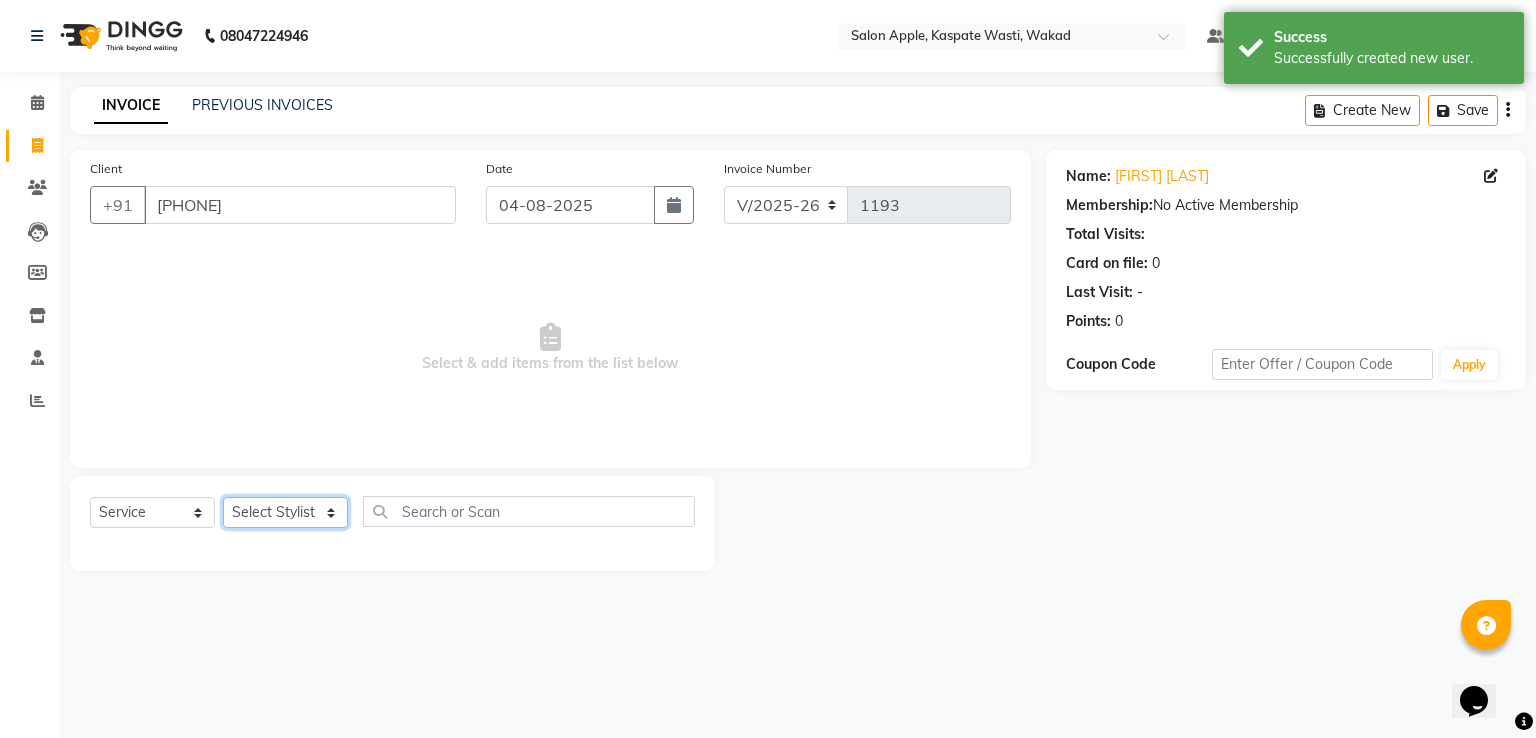 select on "82949" 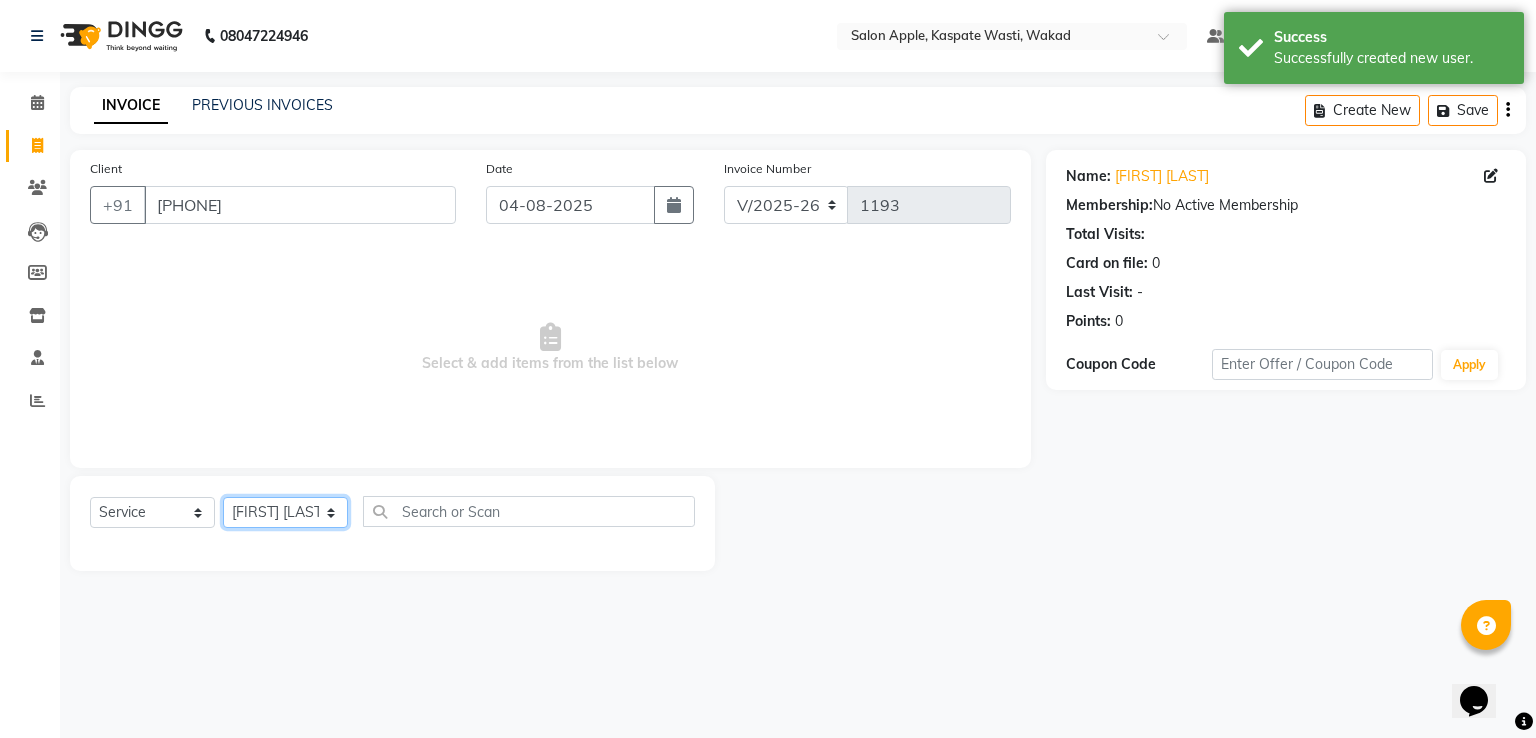 click on "Select Stylist Ansar Apurva Manager  Shradha Surve Swaraj Raut Yogita Jadhav" 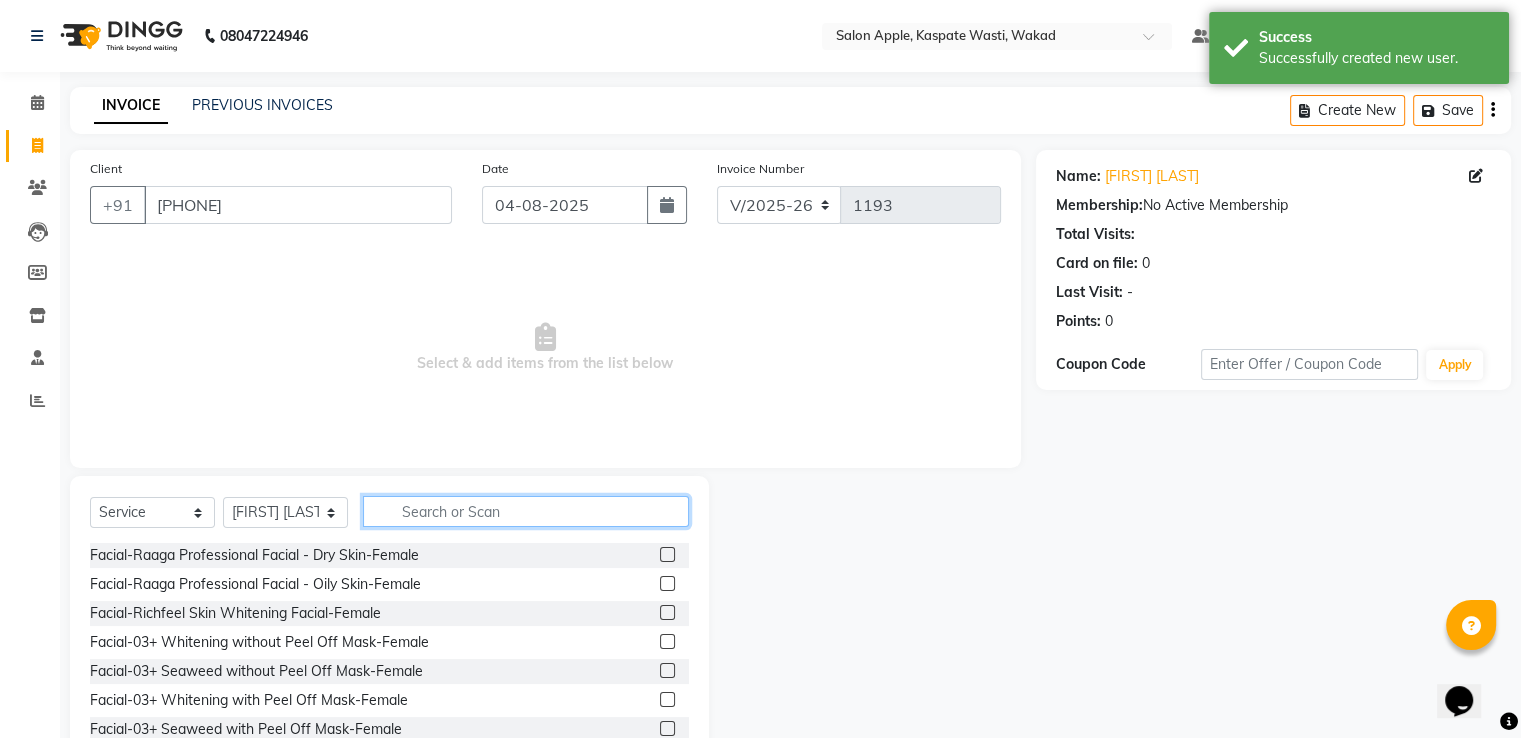 click 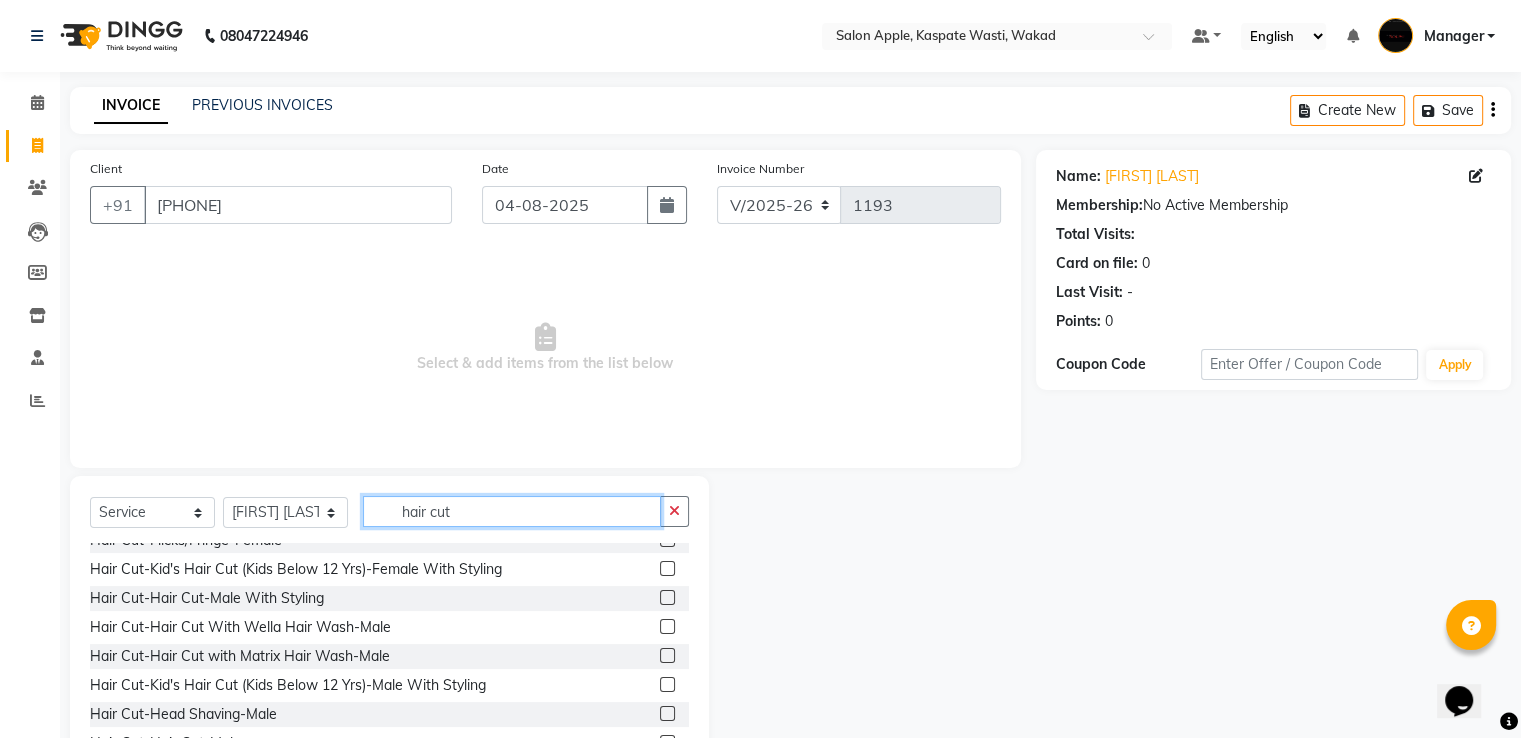 scroll, scrollTop: 132, scrollLeft: 0, axis: vertical 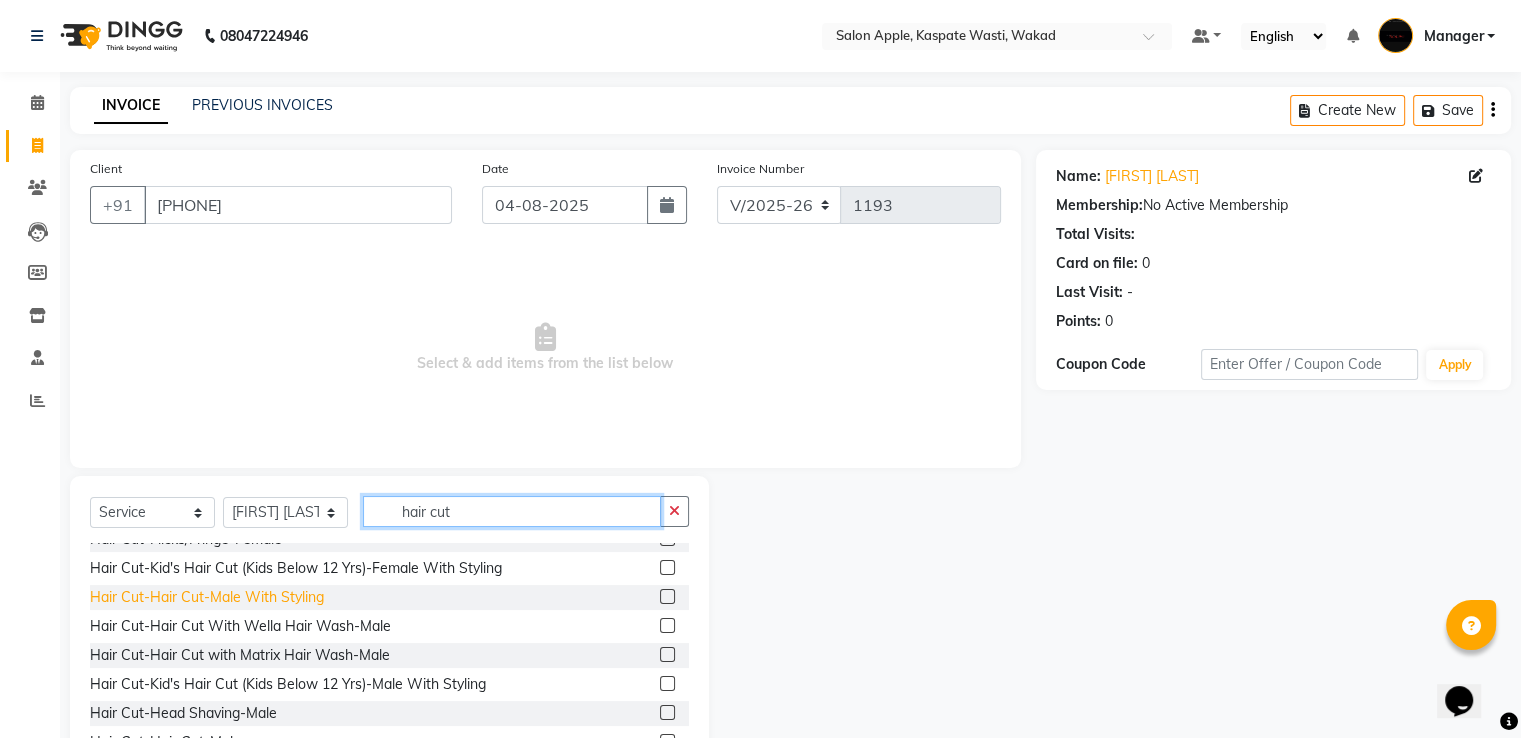 type on "hair cut" 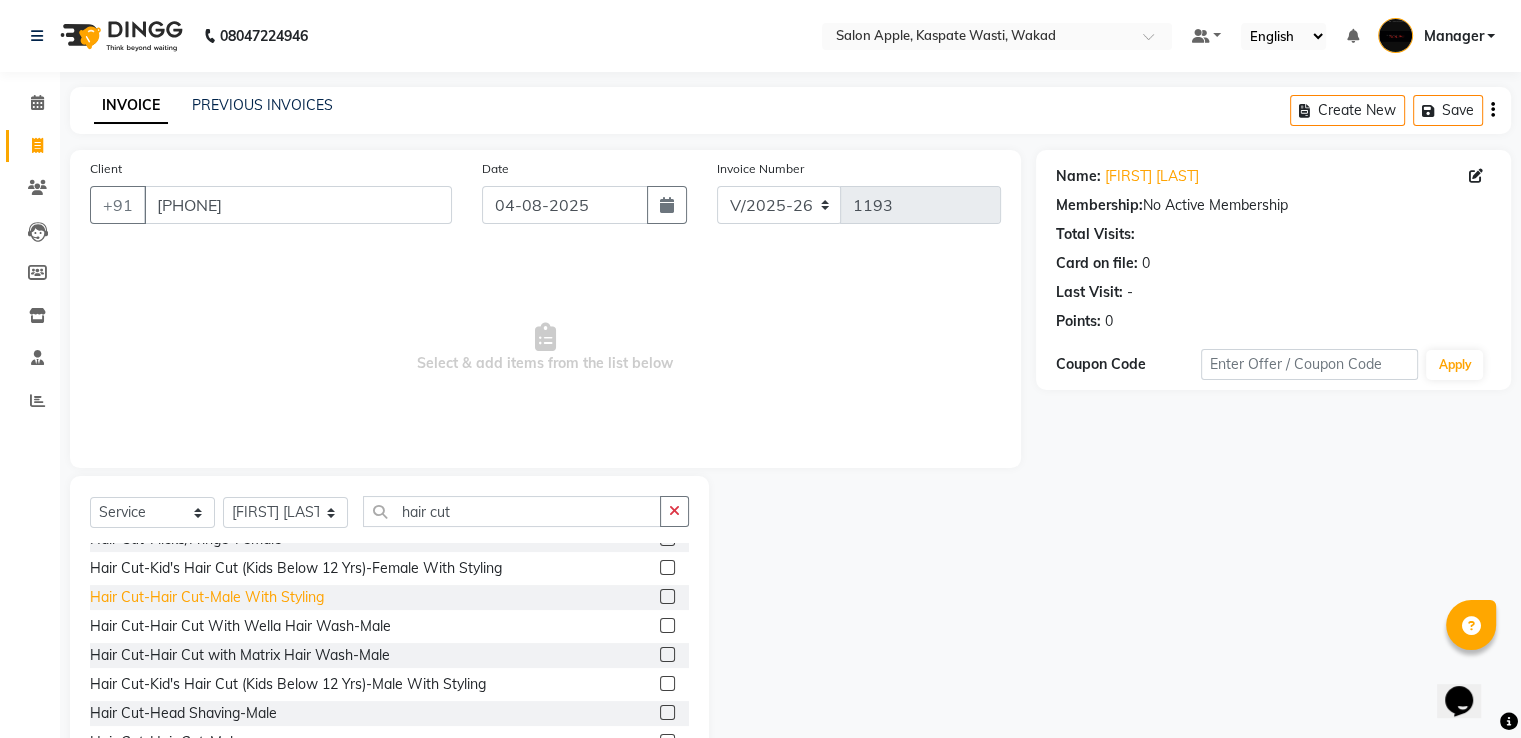 click on "Hair Cut-Hair Cut-Male With Styling" 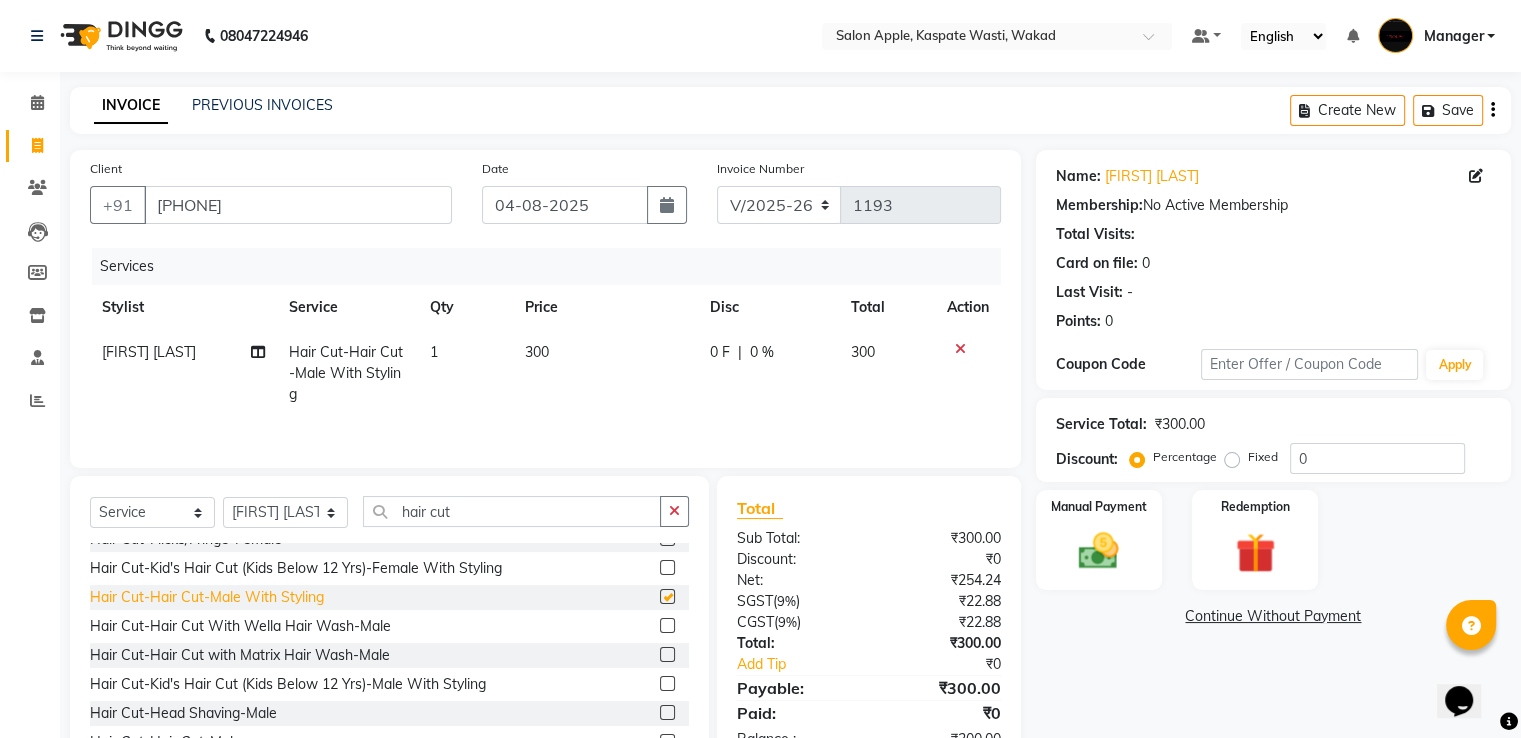 checkbox on "false" 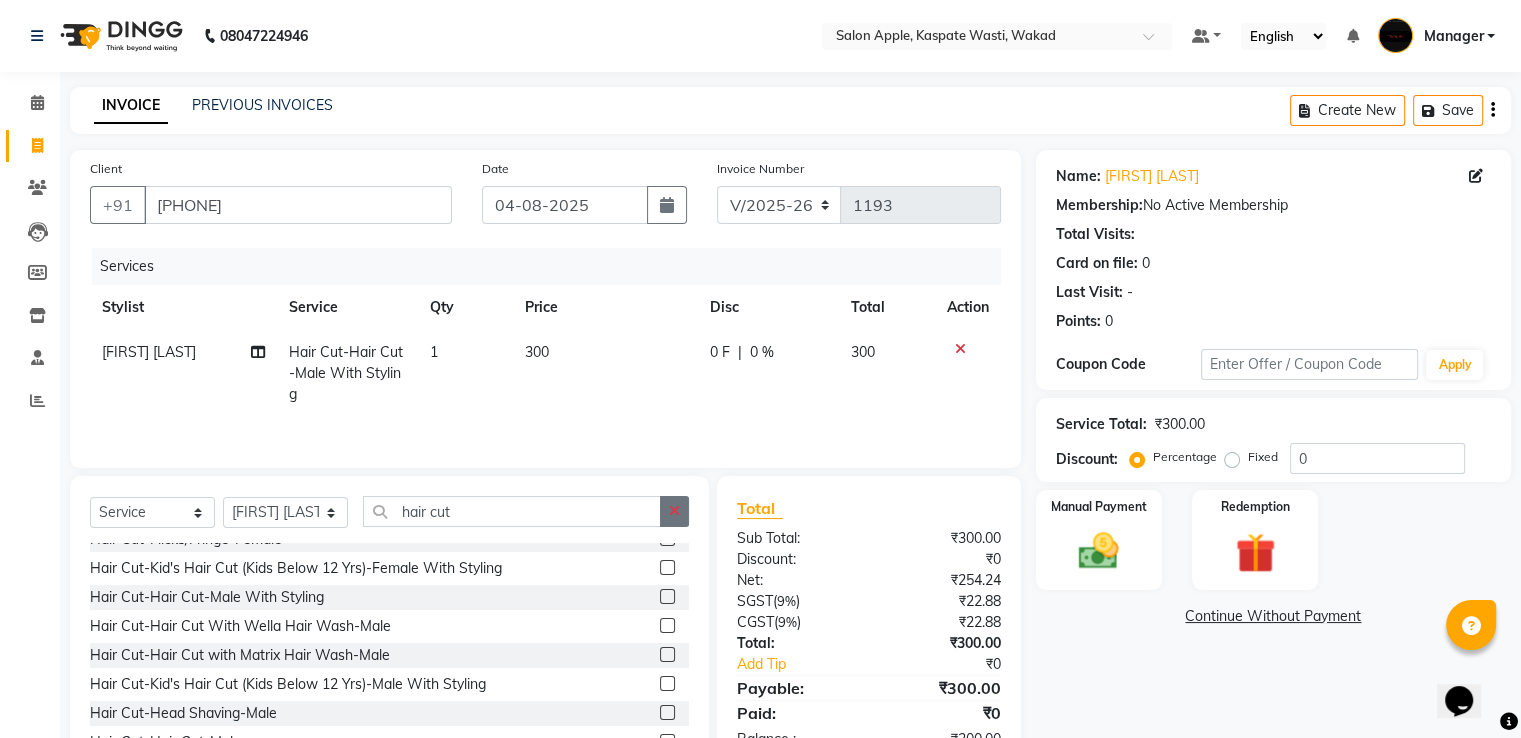 click 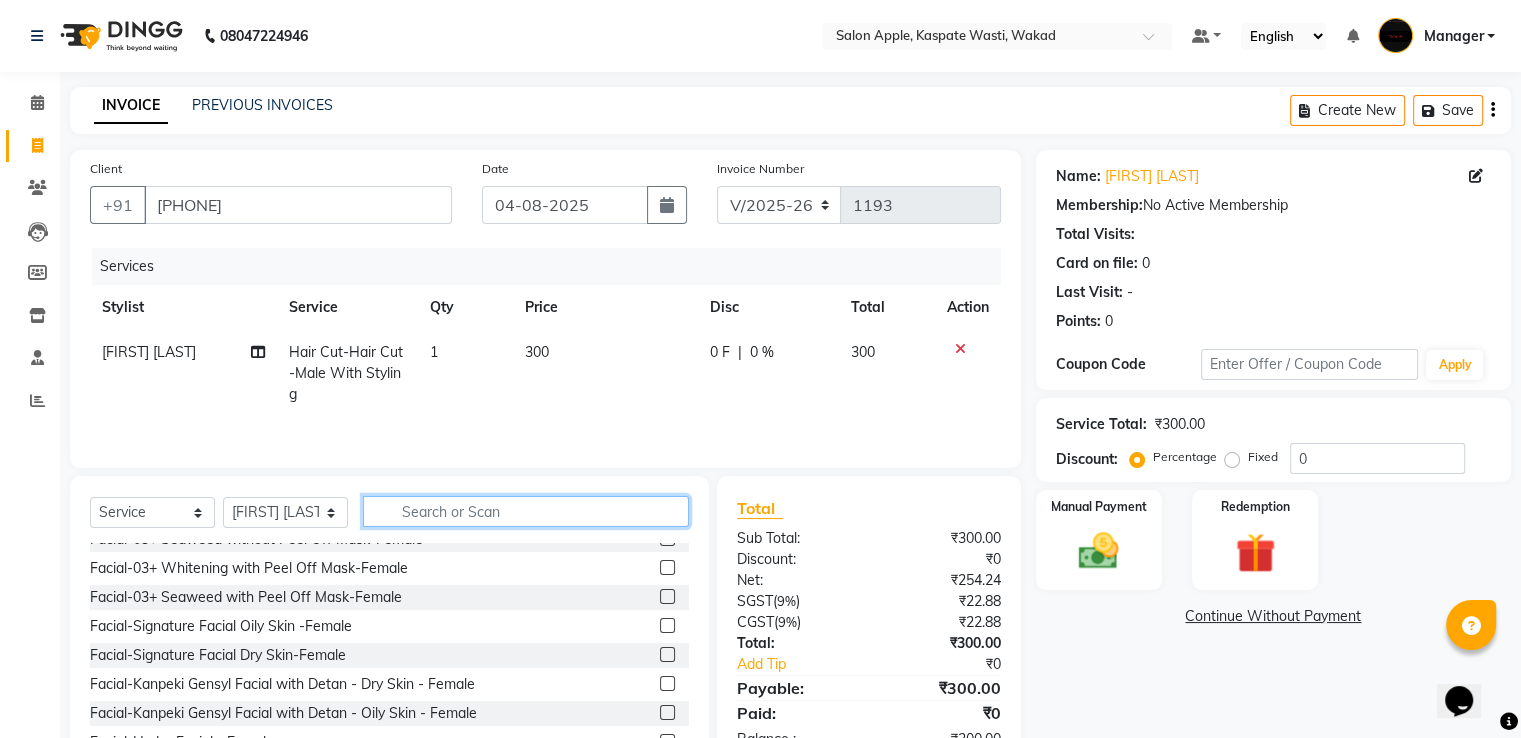 click 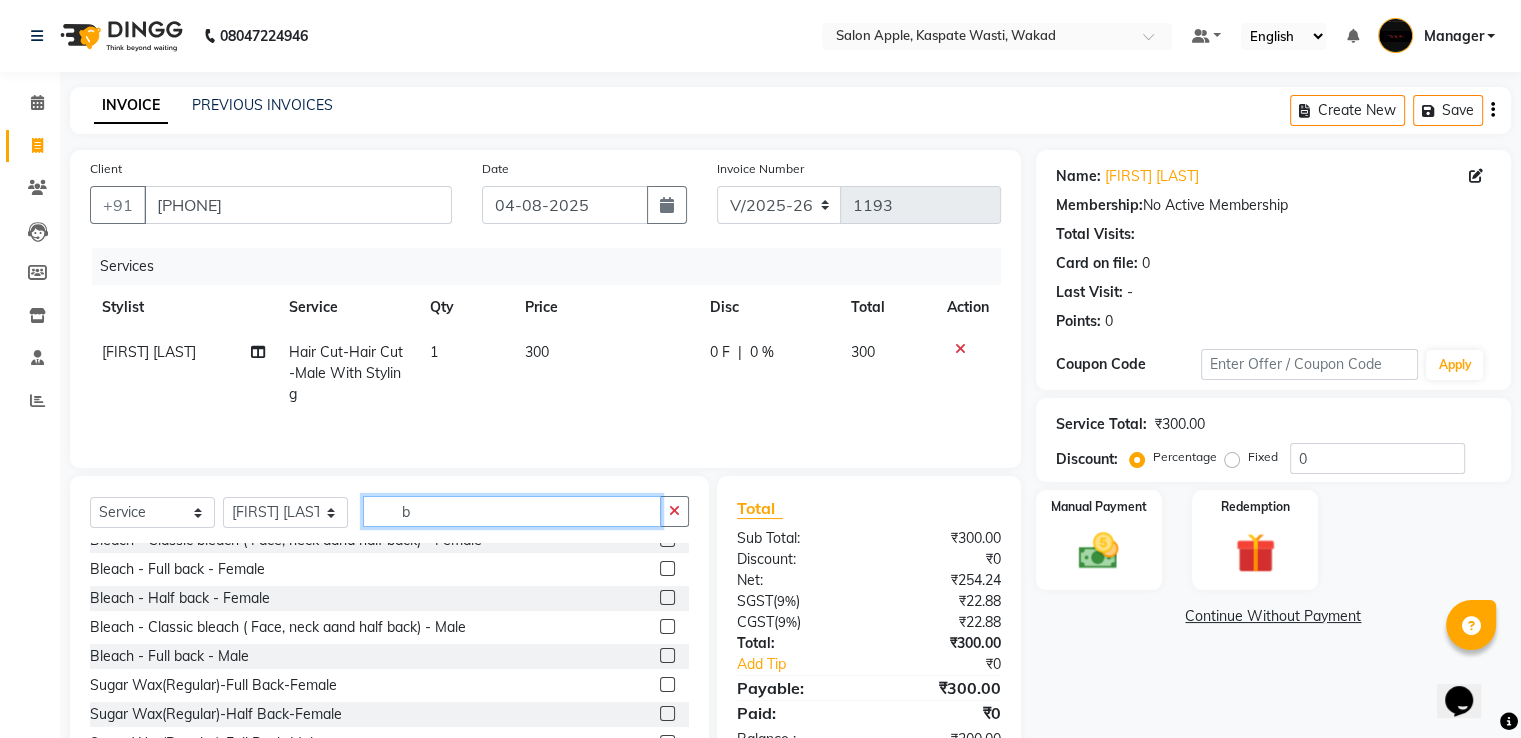 scroll, scrollTop: 132, scrollLeft: 0, axis: vertical 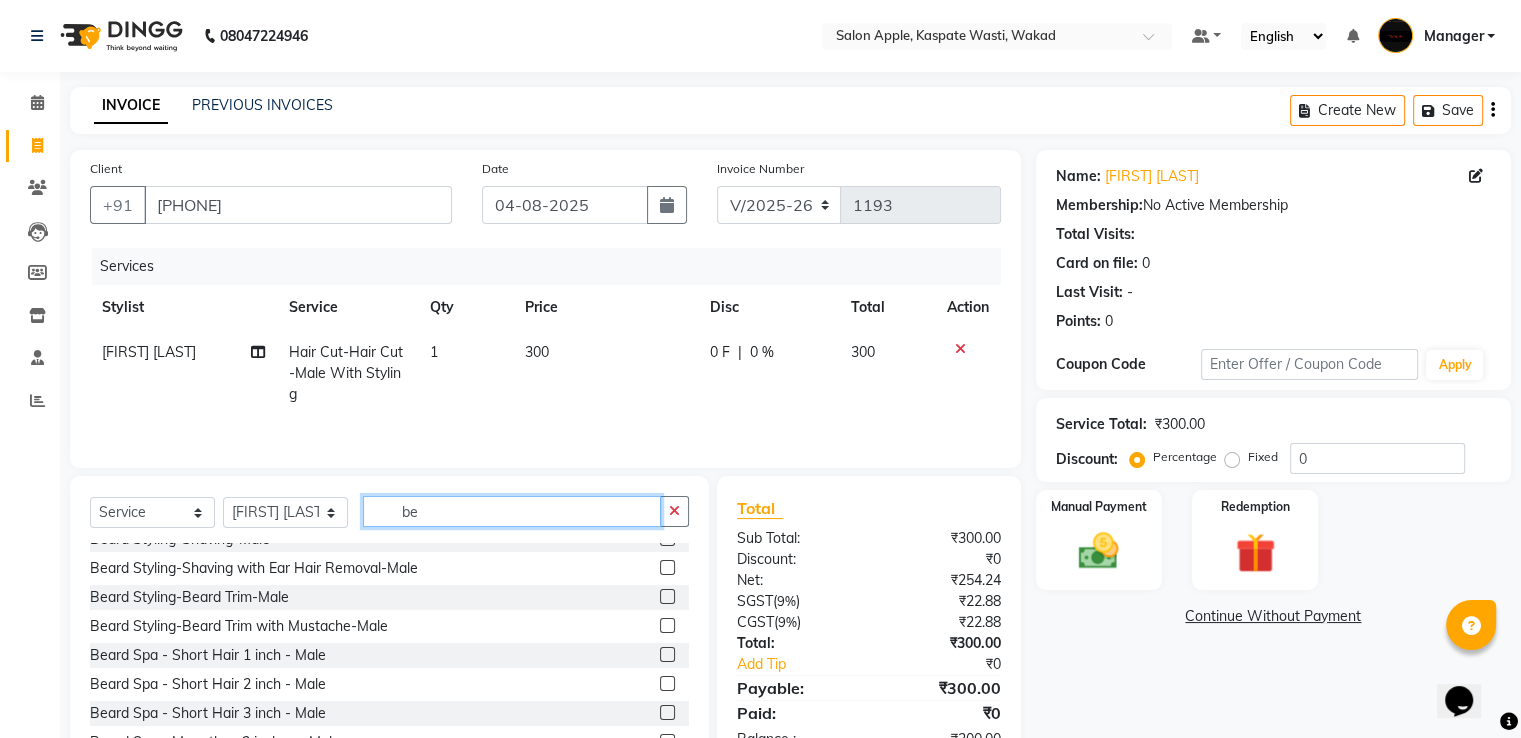 type on "be" 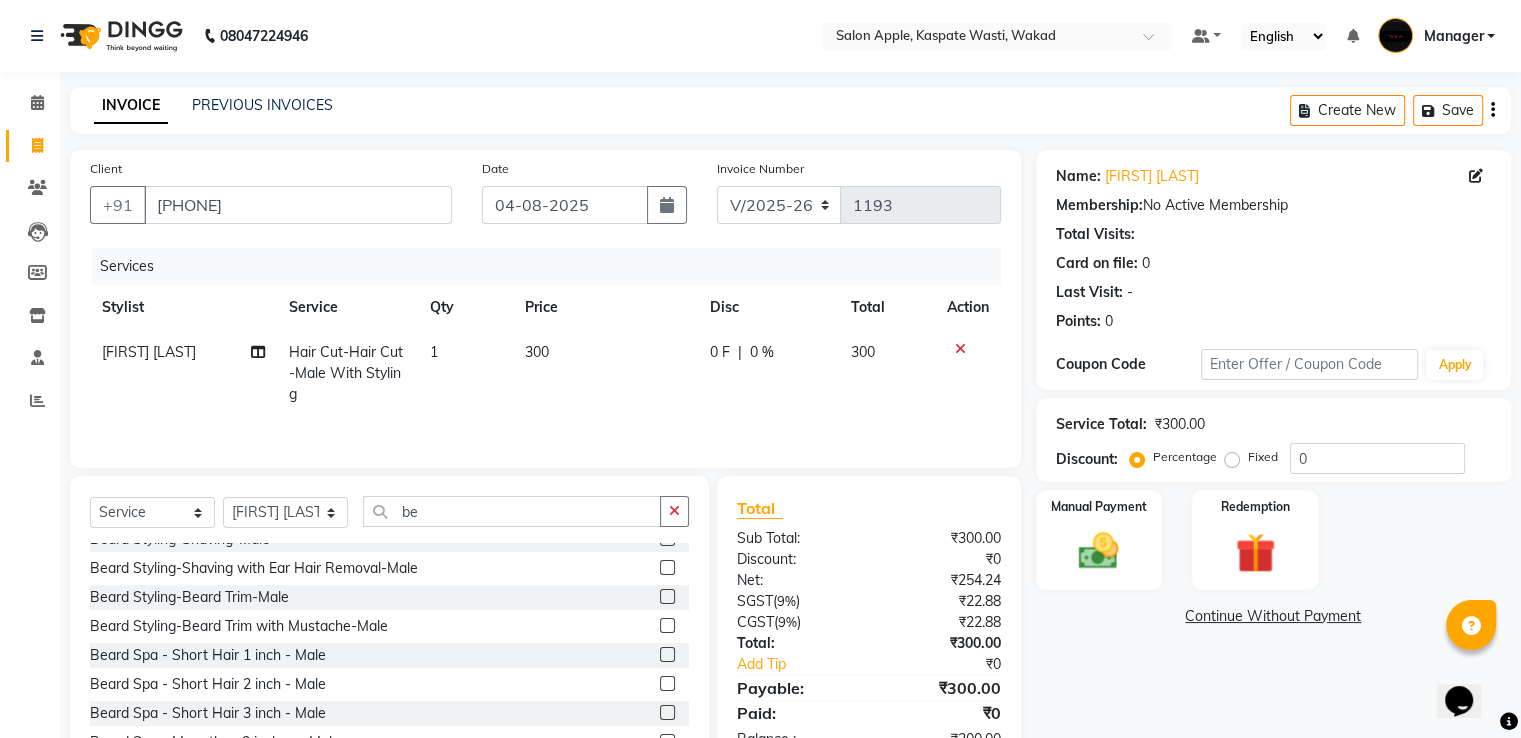 click on "Beard Styling-Beard Trim-Male" 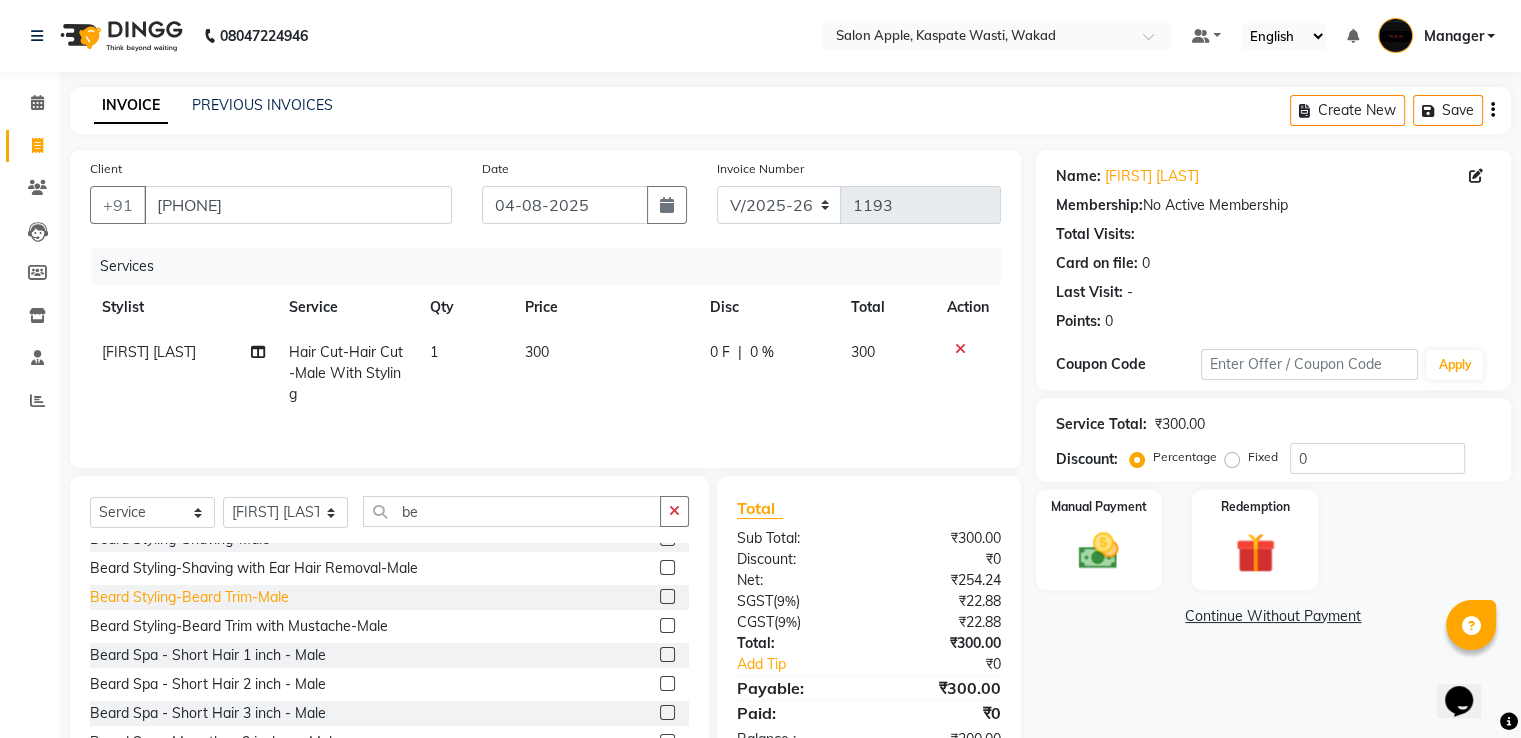 click on "Beard Styling-Beard Trim-Male" 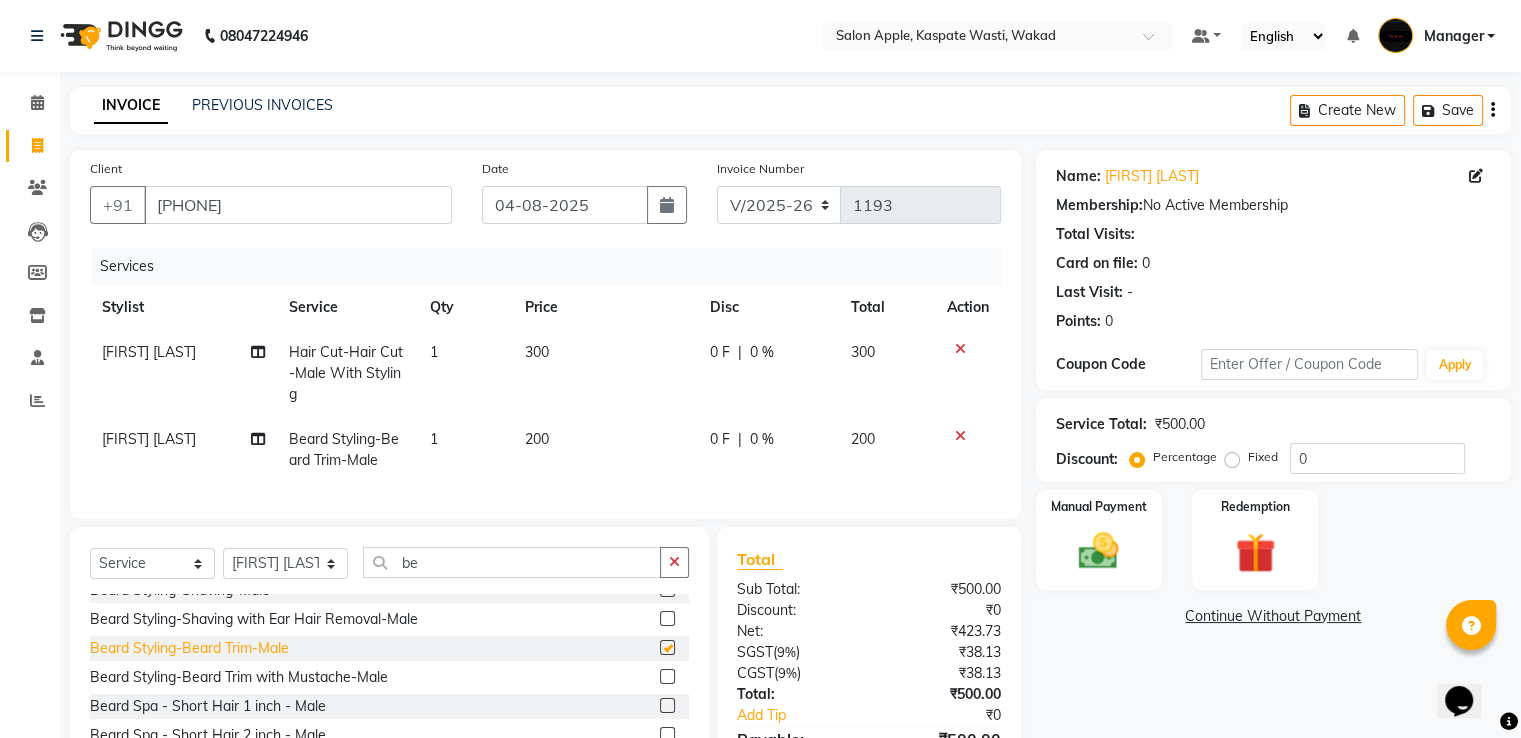 checkbox on "false" 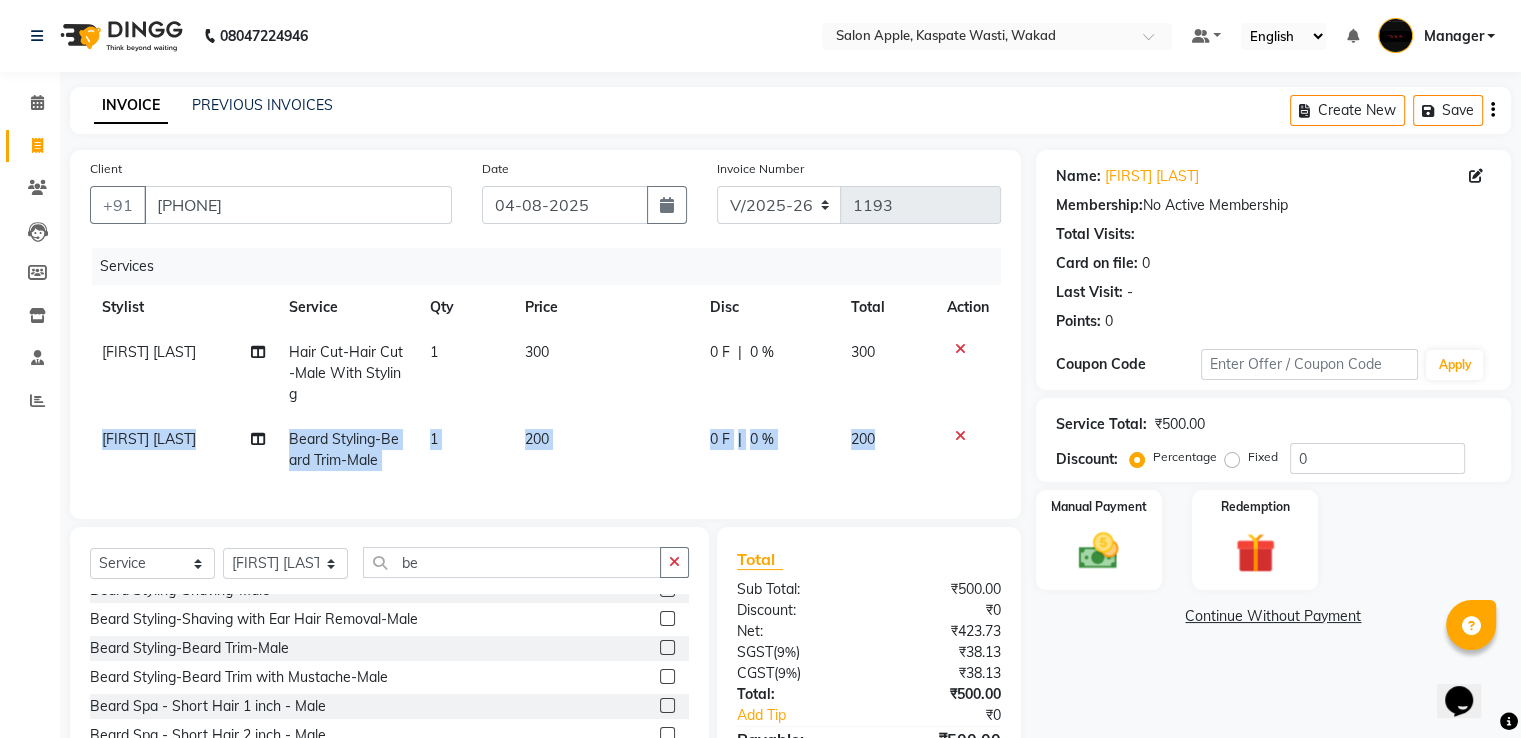 drag, startPoint x: 948, startPoint y: 391, endPoint x: 980, endPoint y: 460, distance: 76.05919 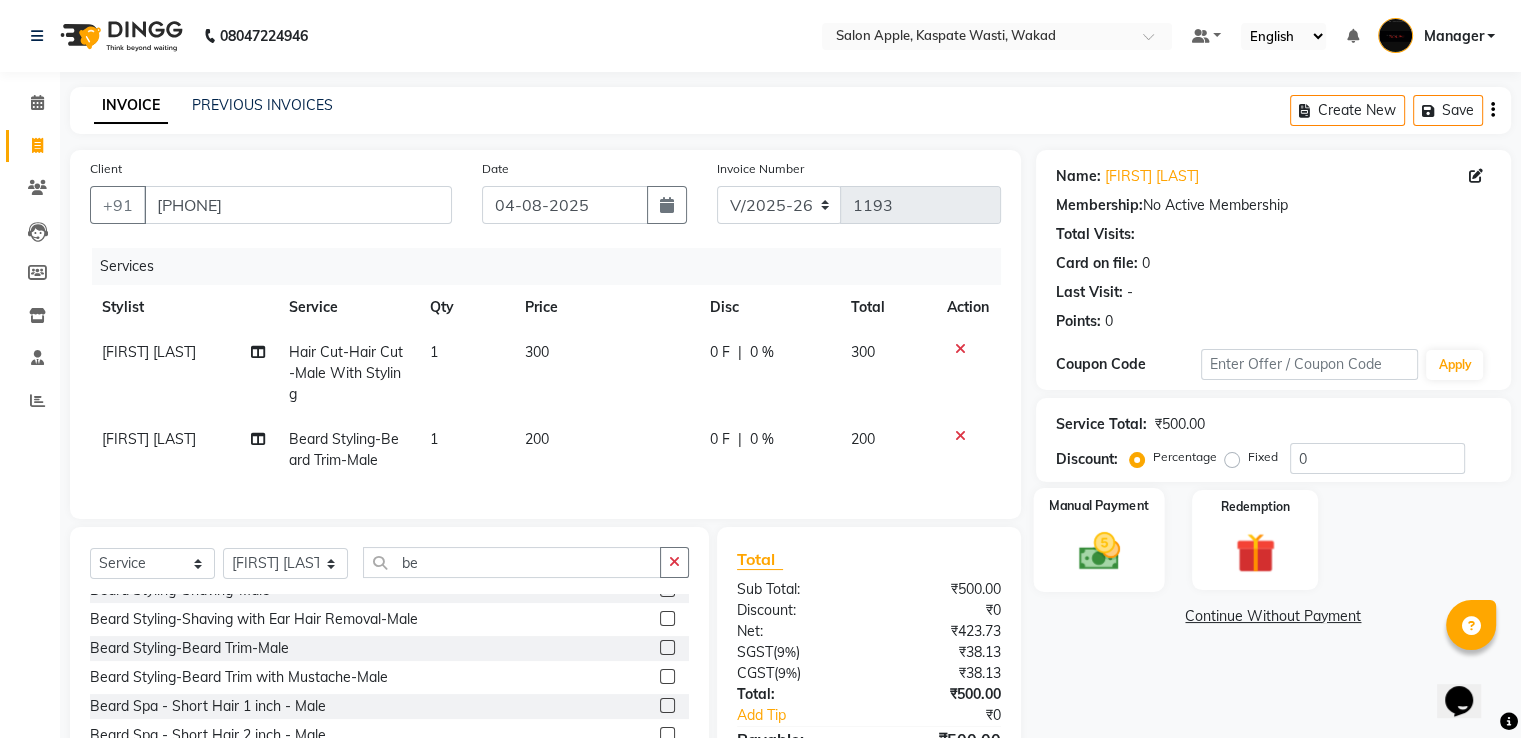 click on "Manual Payment" 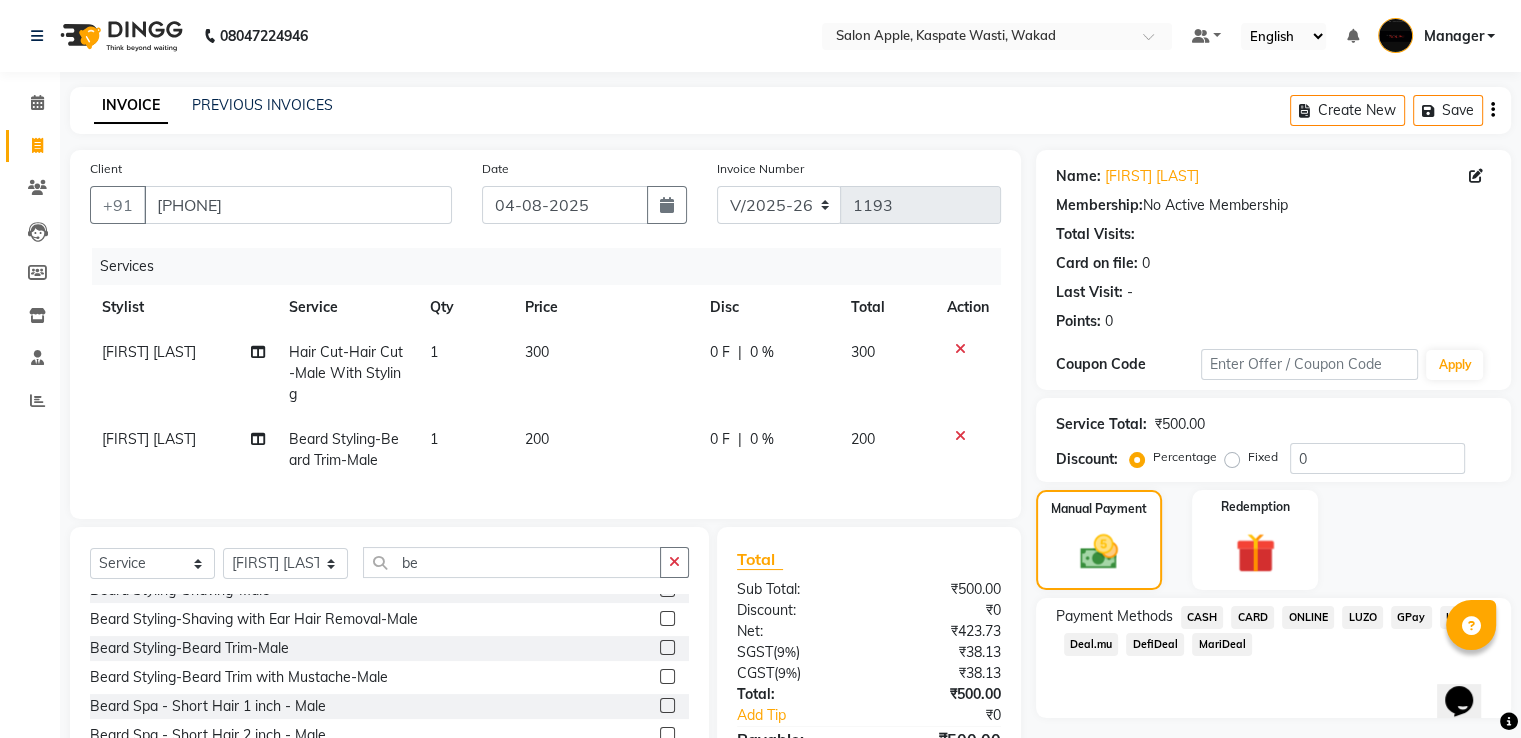 click on "ONLINE" 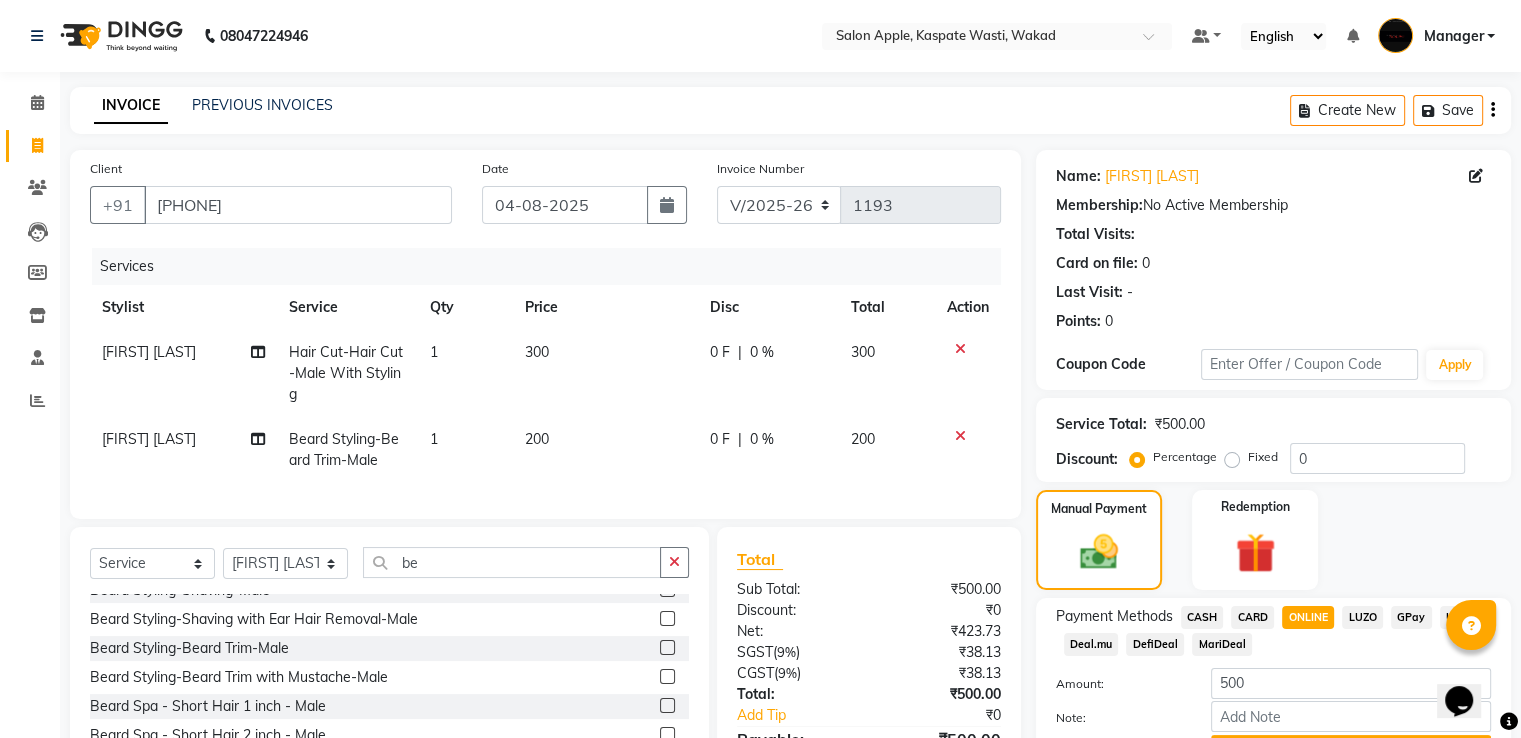 scroll, scrollTop: 130, scrollLeft: 0, axis: vertical 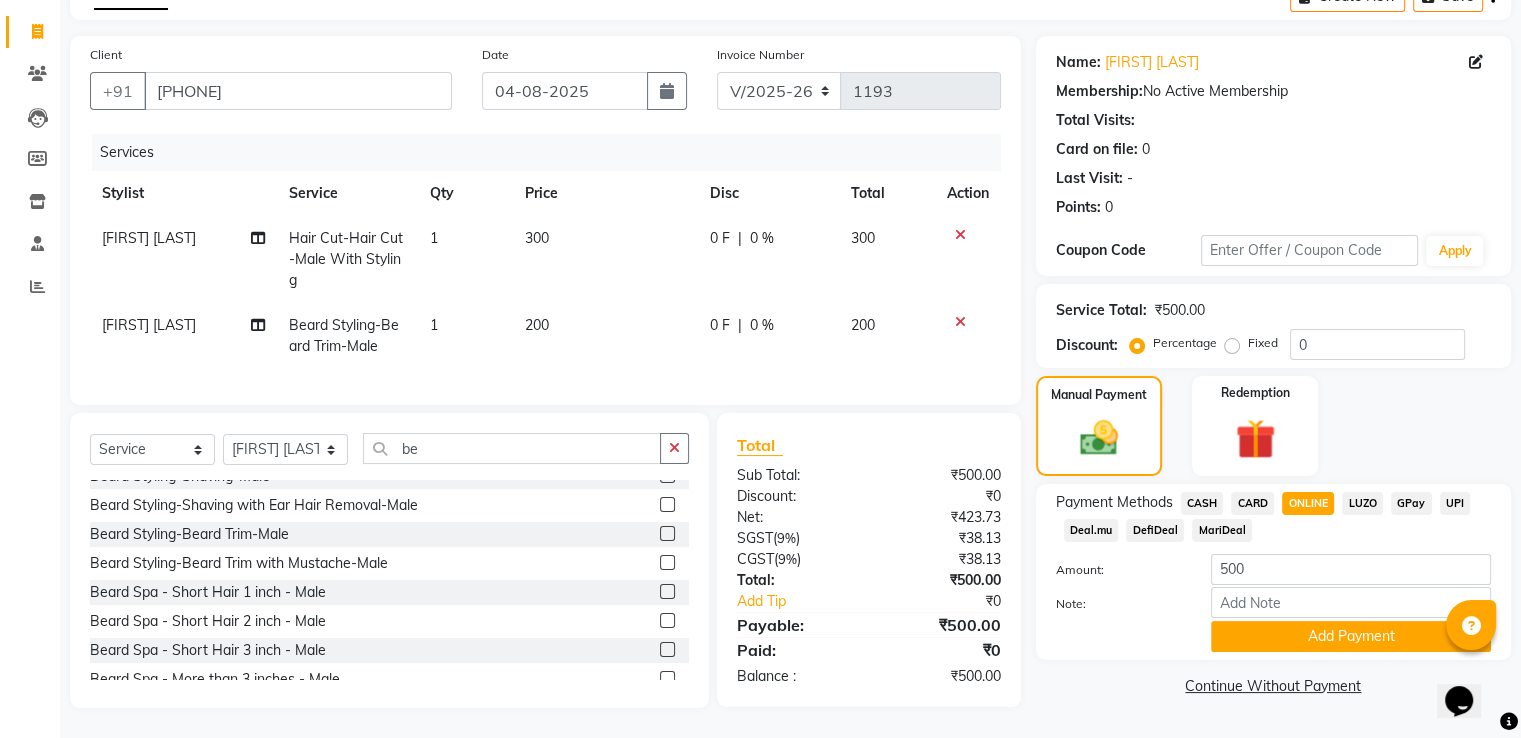 click on "Add Payment" 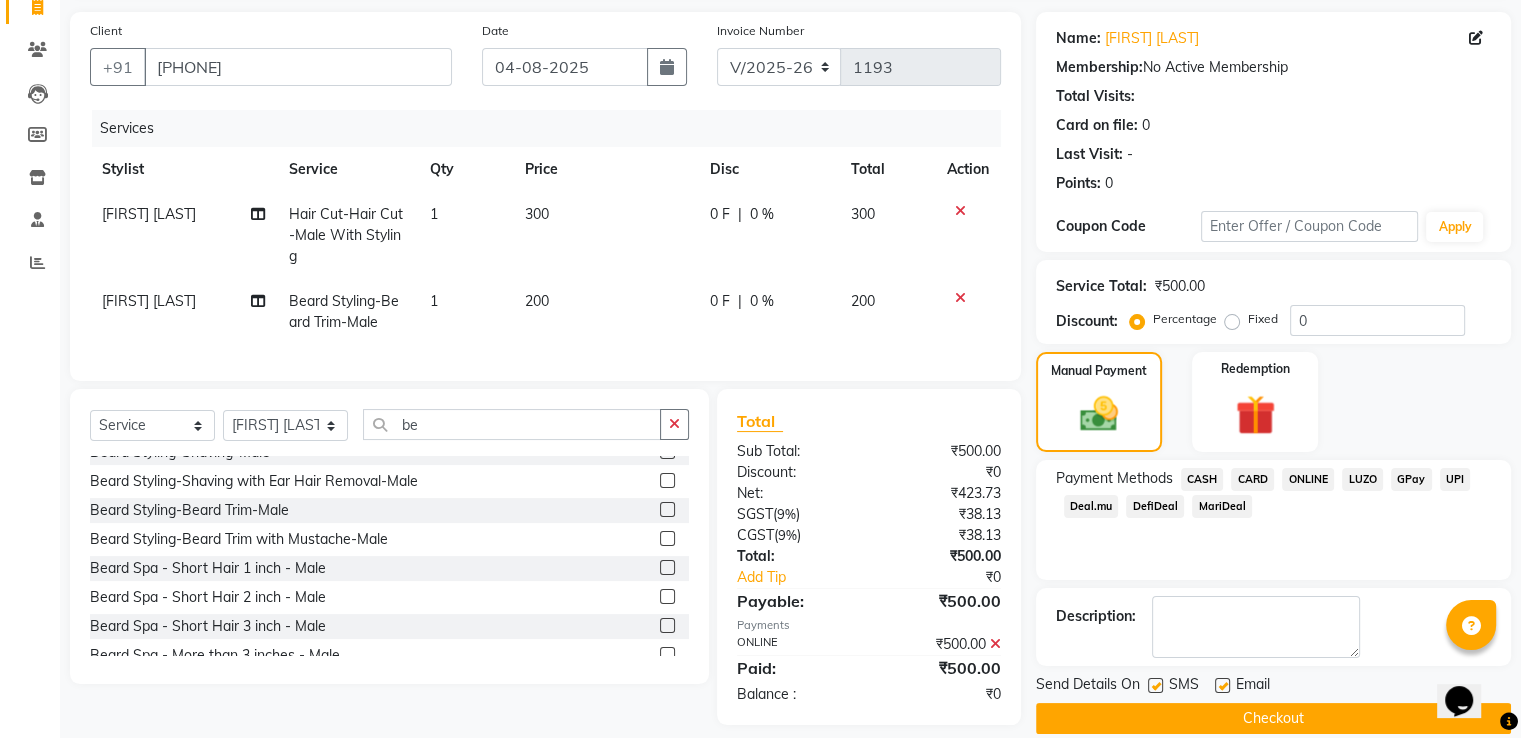 scroll, scrollTop: 171, scrollLeft: 0, axis: vertical 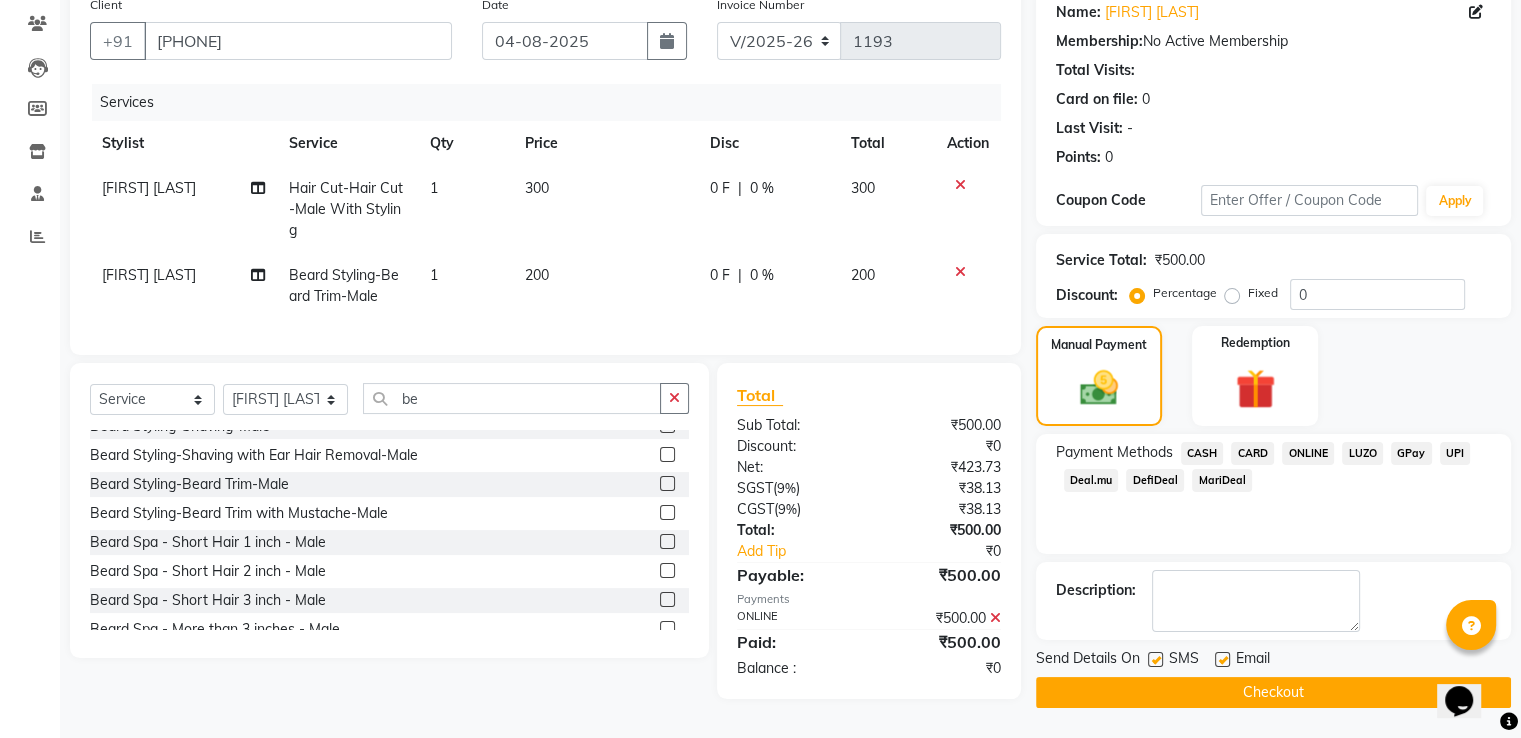 click on "Checkout" 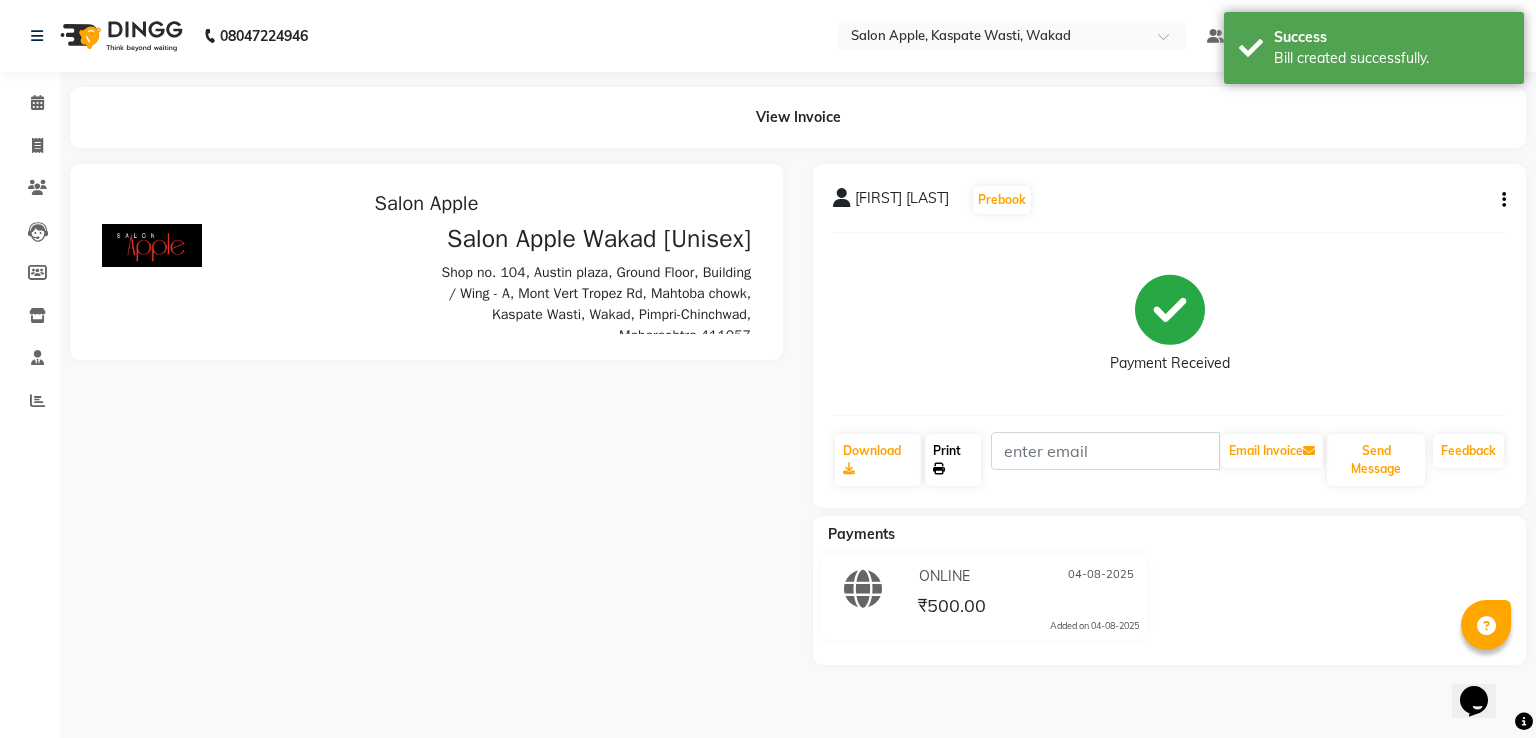 scroll, scrollTop: 0, scrollLeft: 0, axis: both 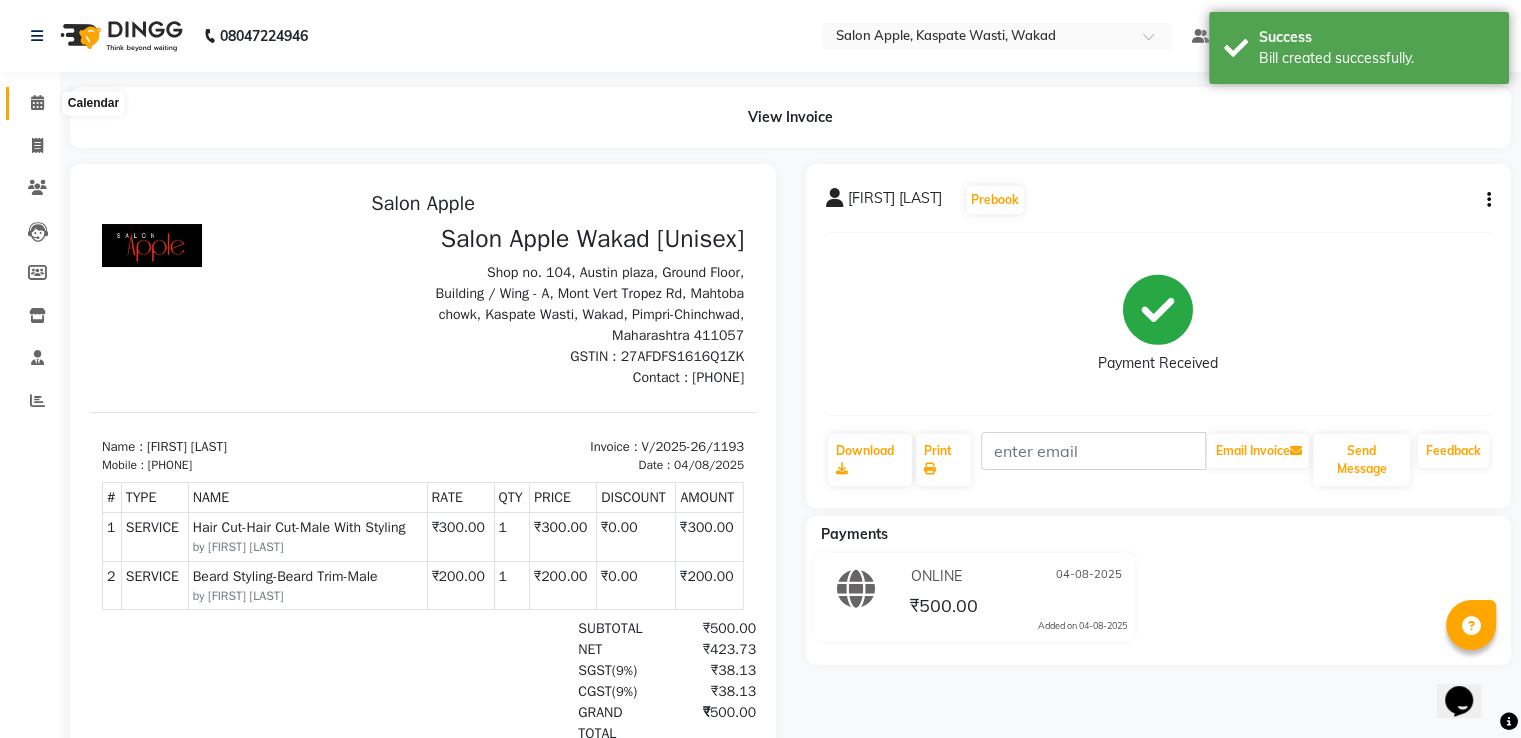 click 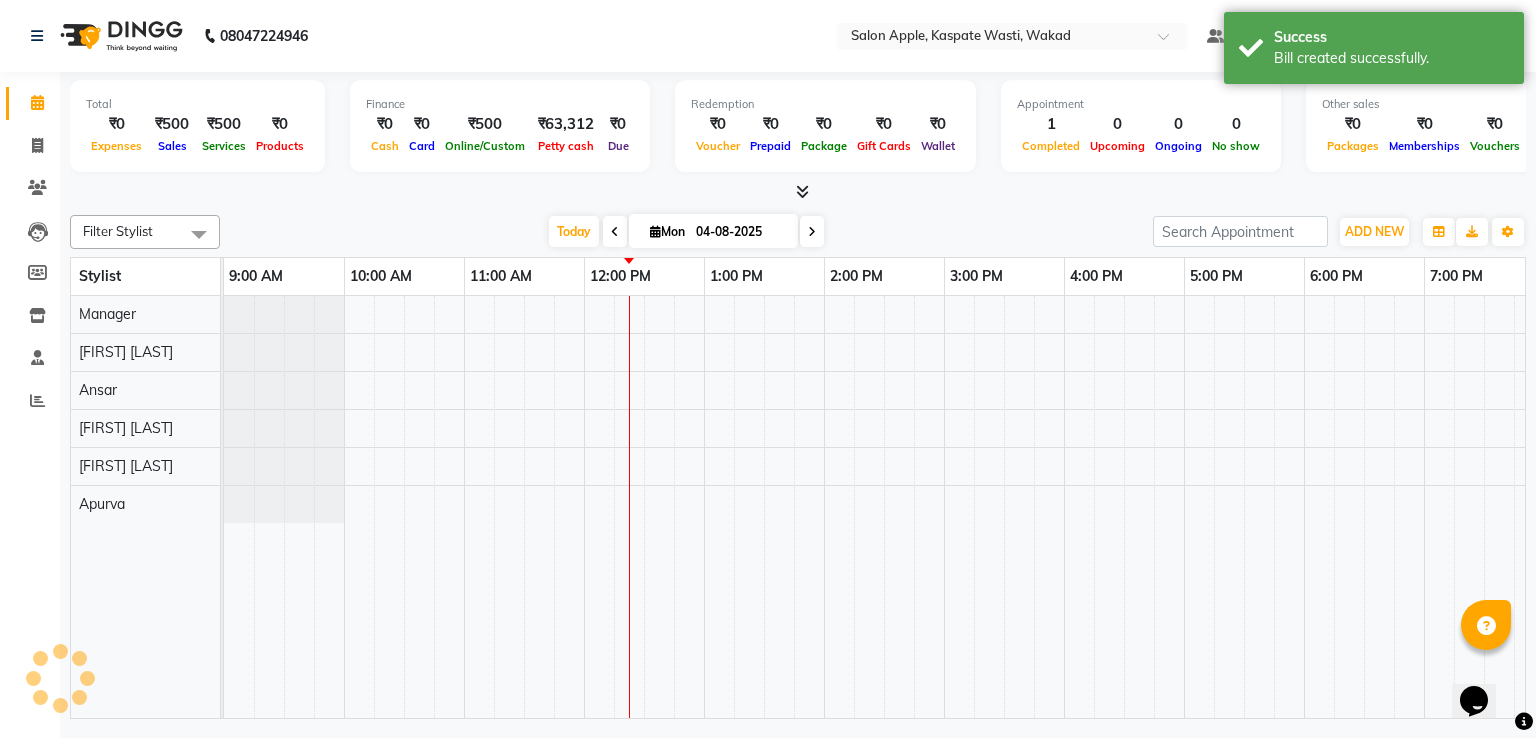 scroll, scrollTop: 0, scrollLeft: 0, axis: both 